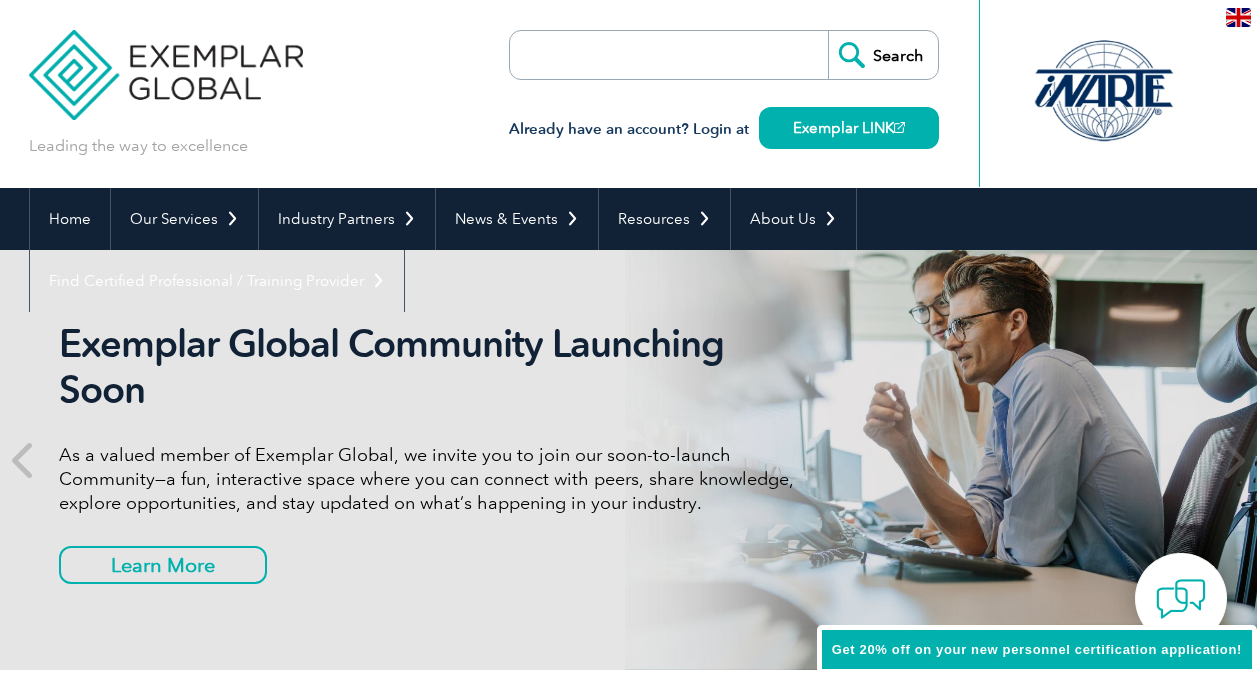 scroll, scrollTop: 0, scrollLeft: 0, axis: both 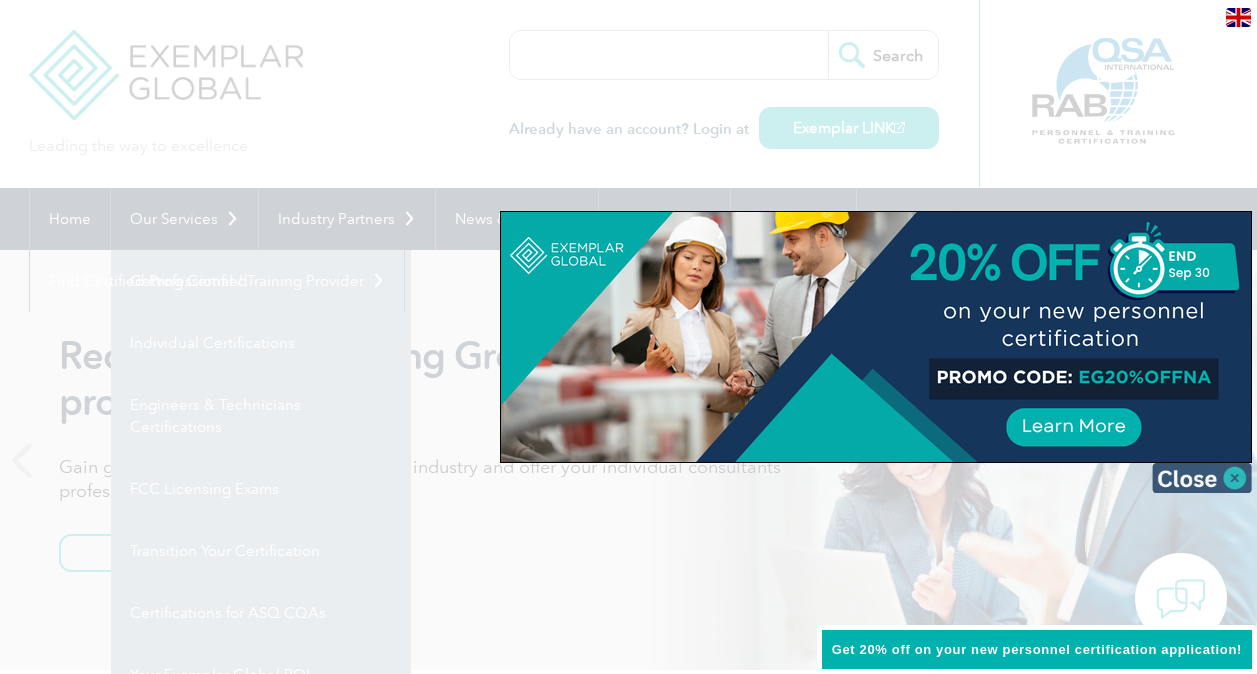 click at bounding box center [1202, 478] 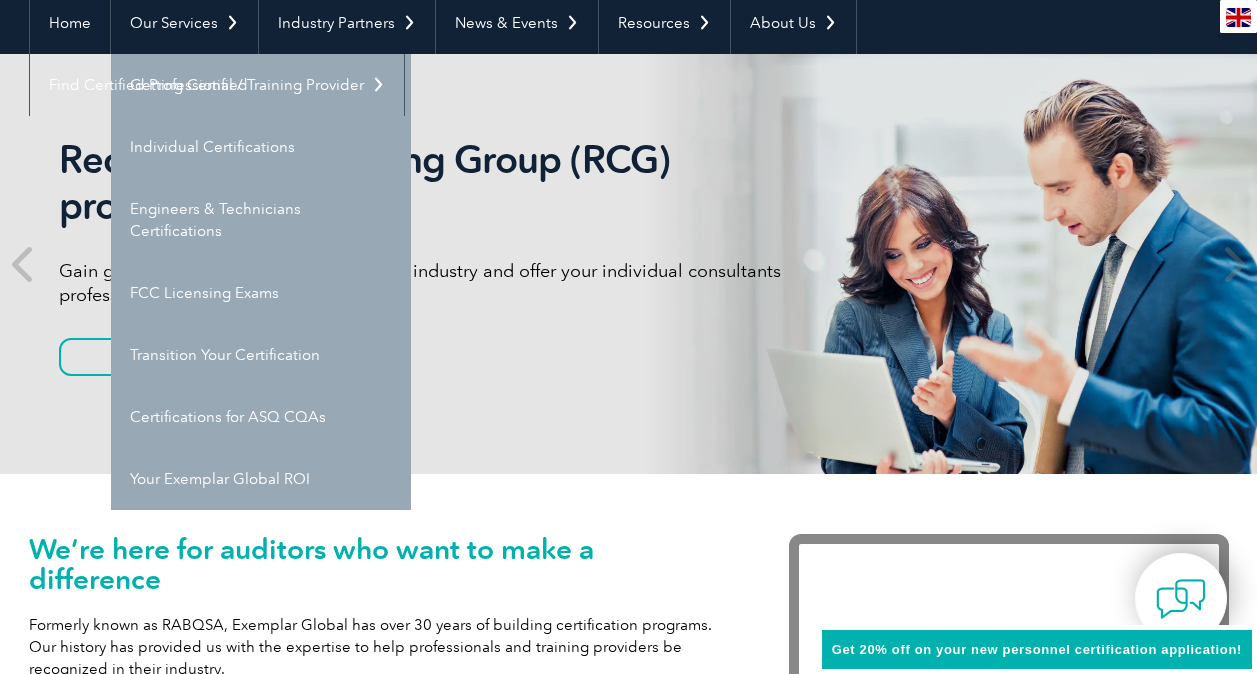 scroll, scrollTop: 0, scrollLeft: 0, axis: both 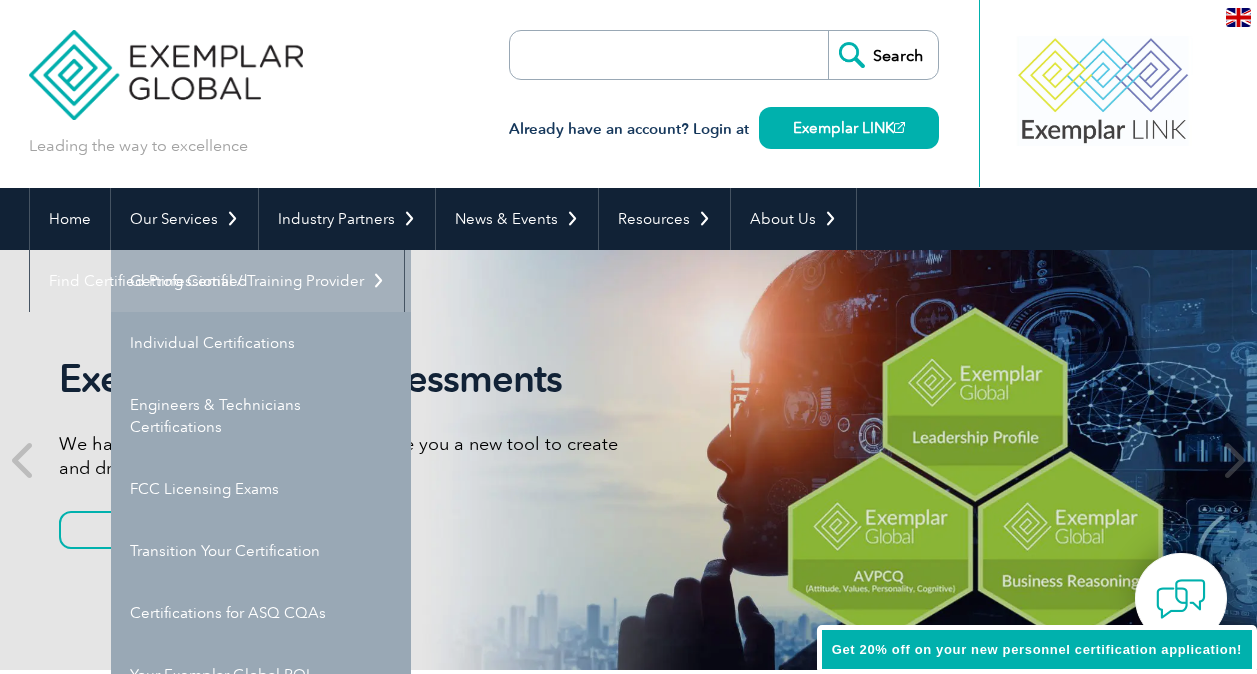 click on "Getting Certified" at bounding box center [261, 281] 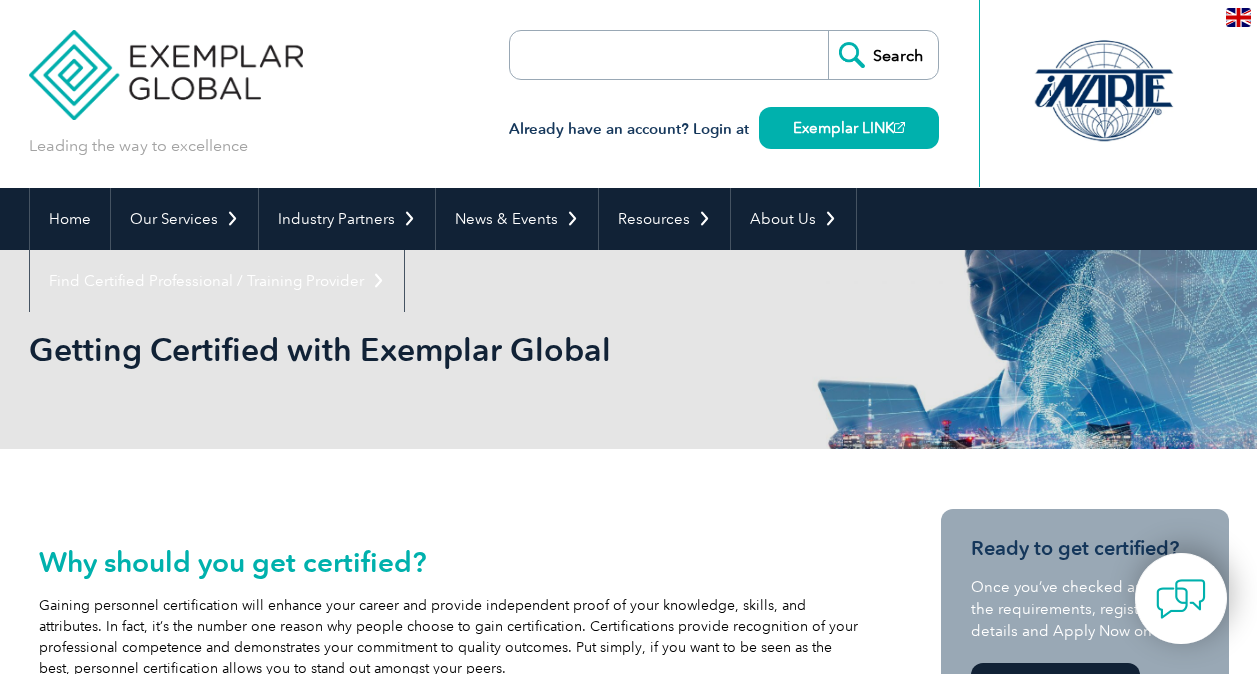 scroll, scrollTop: 0, scrollLeft: 0, axis: both 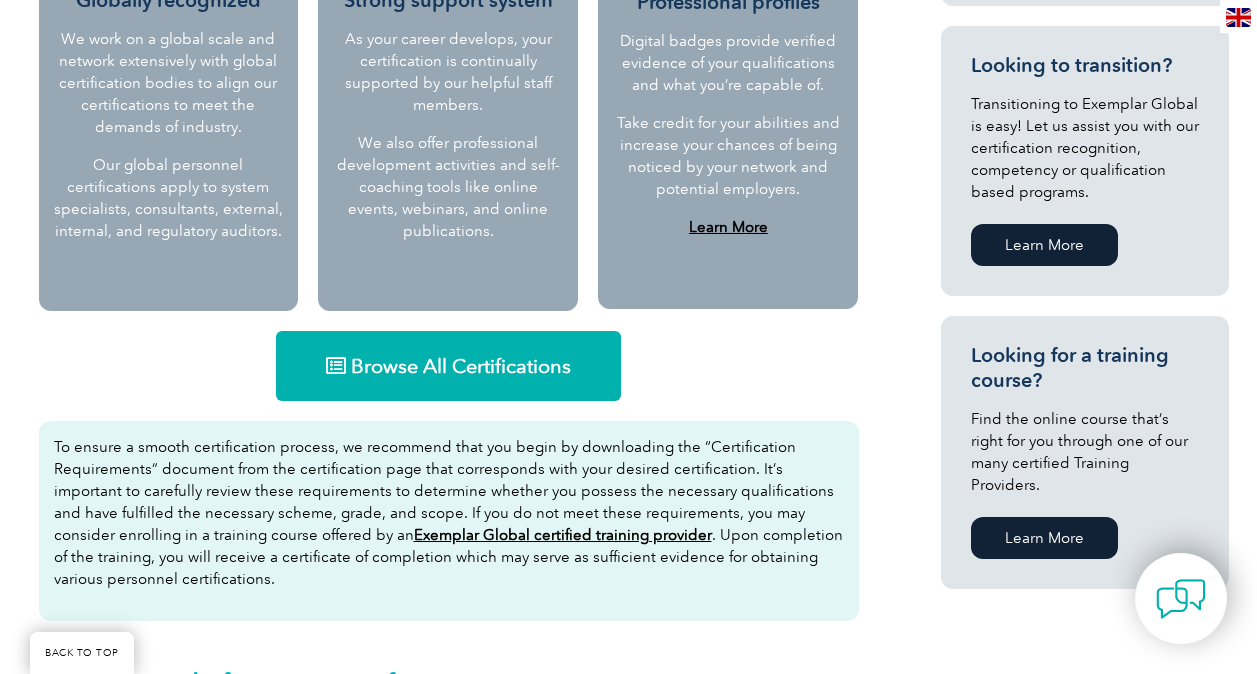 click on "Browse All Certifications                 To ensure a smooth certification process, we recommend that you begin by downloading the “Certification Requirements” document from the certification page that corresponds with your desired certification. It’s important to carefully review these requirements to determine whether you possess the necessary qualifications and have fulfilled the necessary scheme, grade, and scope. If you do not meet these requirements, you may consider enrolling in a training course offered by an  Exemplar Global certified training provider . Upon completion of the training, you will receive a certificate of completion which may serve as sufficient evidence for obtaining various personnel certifications.           How to apply for your certification in 5 easy steps? Once you have met all the requirements, you’re ready to apply for your certification. Simply follow these 5 easy steps:" at bounding box center [449, 543] 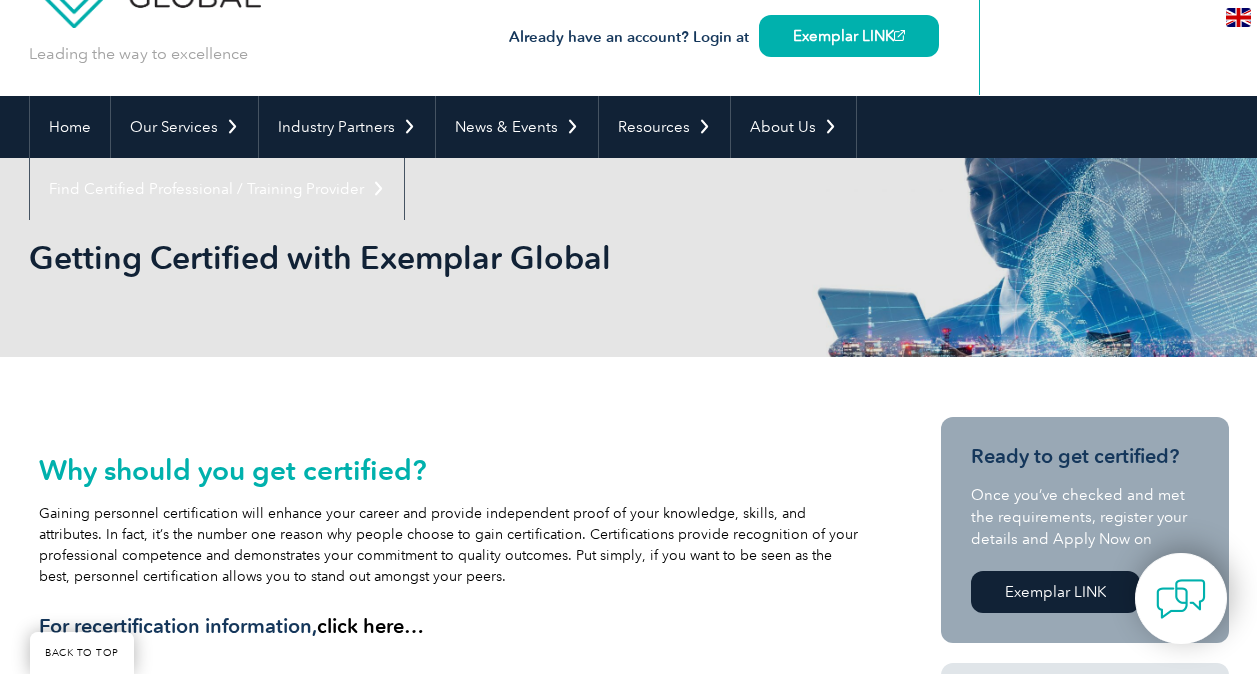 scroll, scrollTop: 0, scrollLeft: 0, axis: both 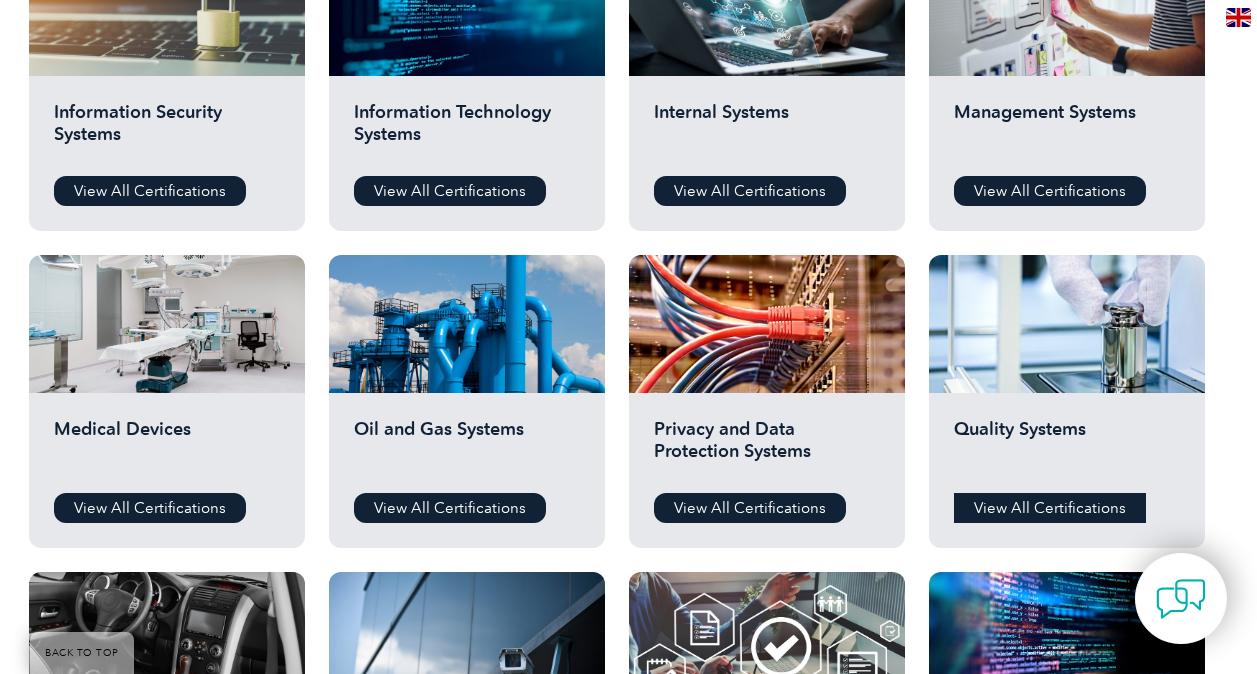 click on "View All Certifications" at bounding box center (1050, 508) 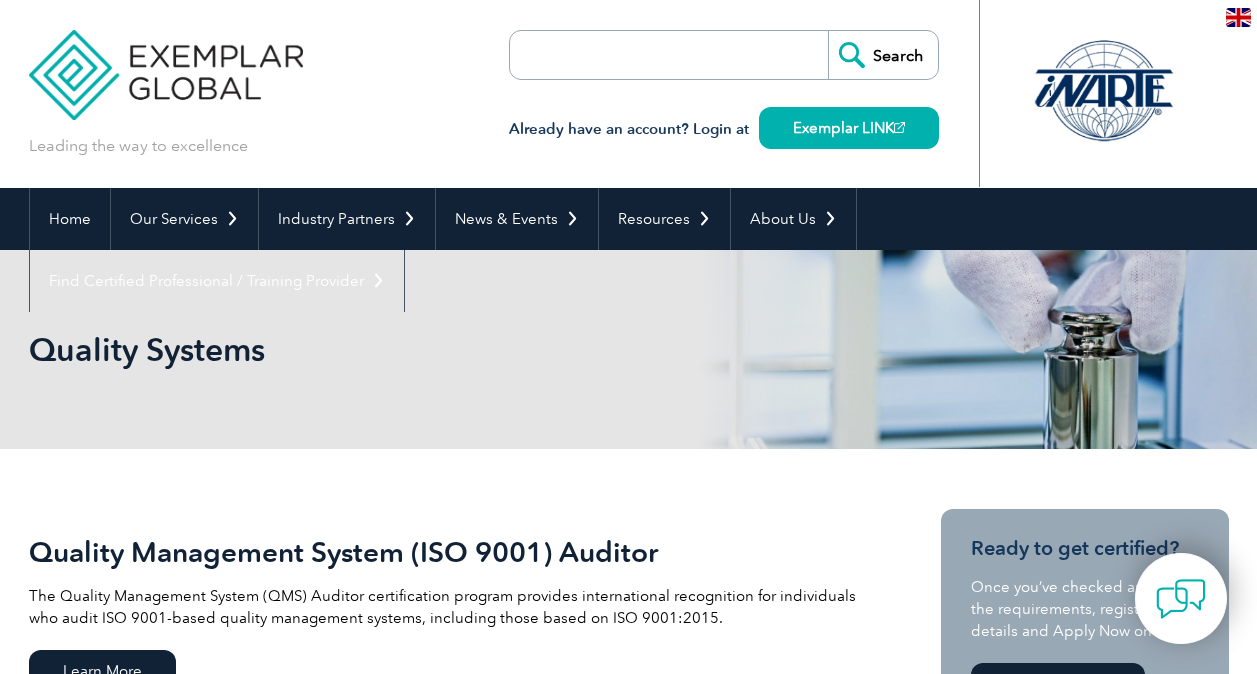scroll, scrollTop: 0, scrollLeft: 0, axis: both 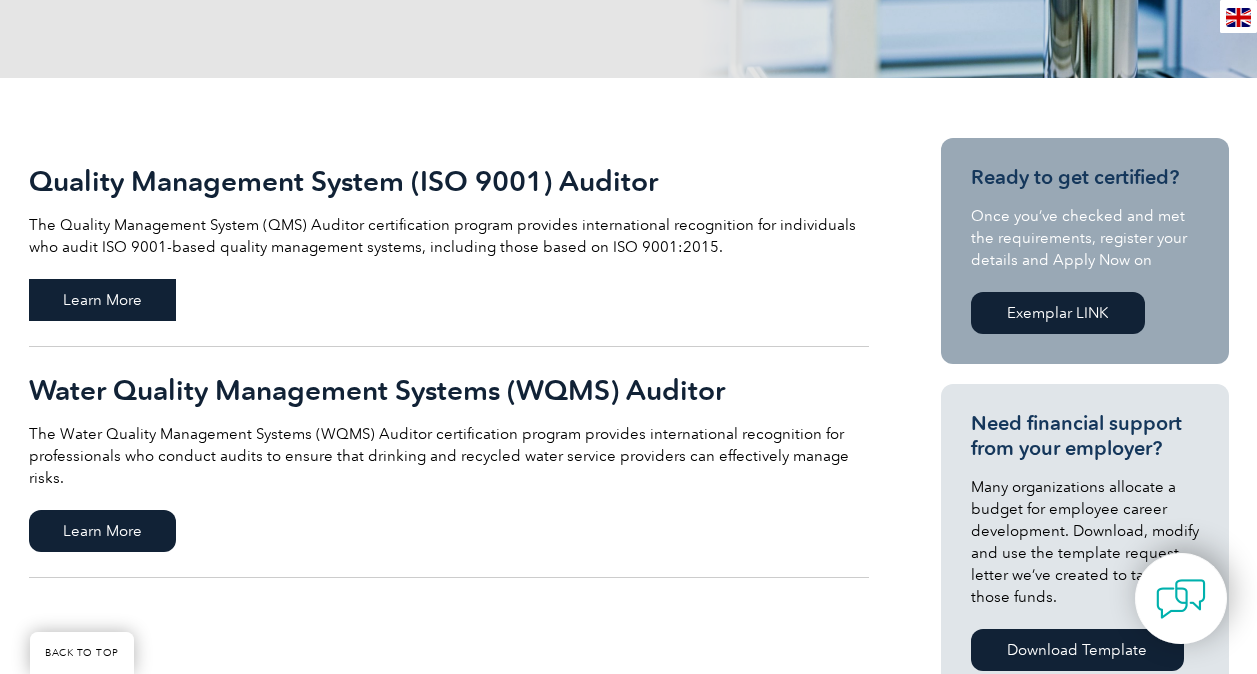 click on "Learn More" at bounding box center [102, 300] 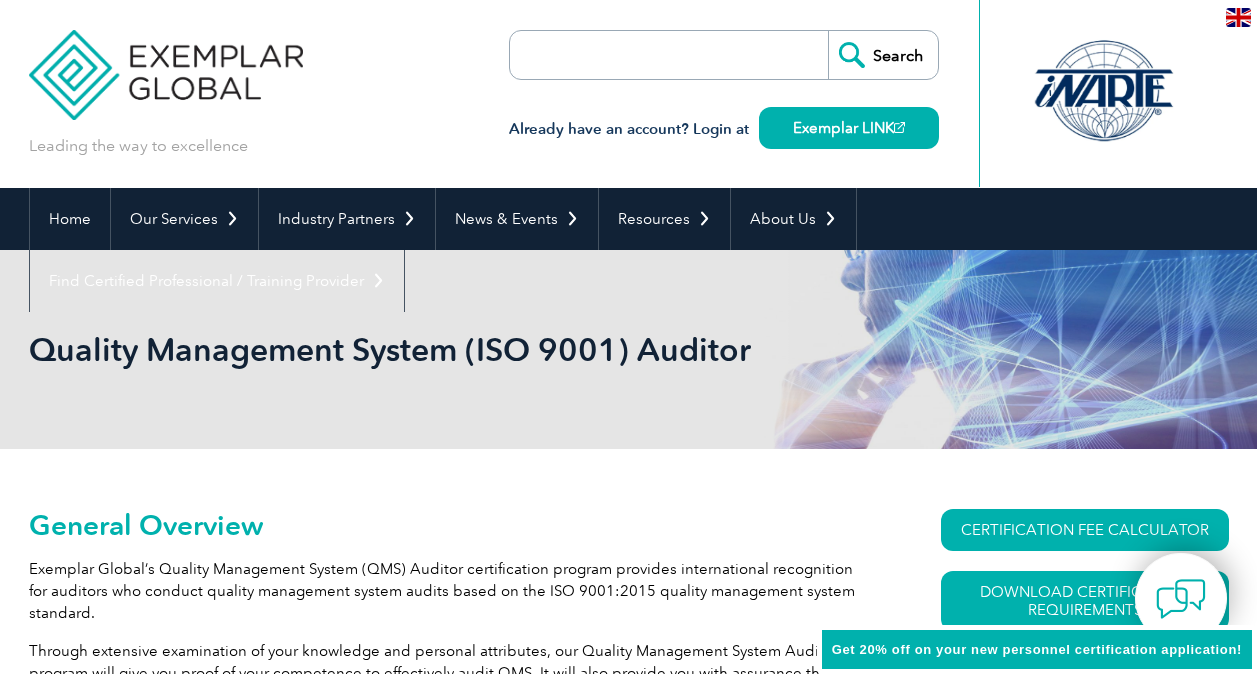 scroll, scrollTop: 0, scrollLeft: 0, axis: both 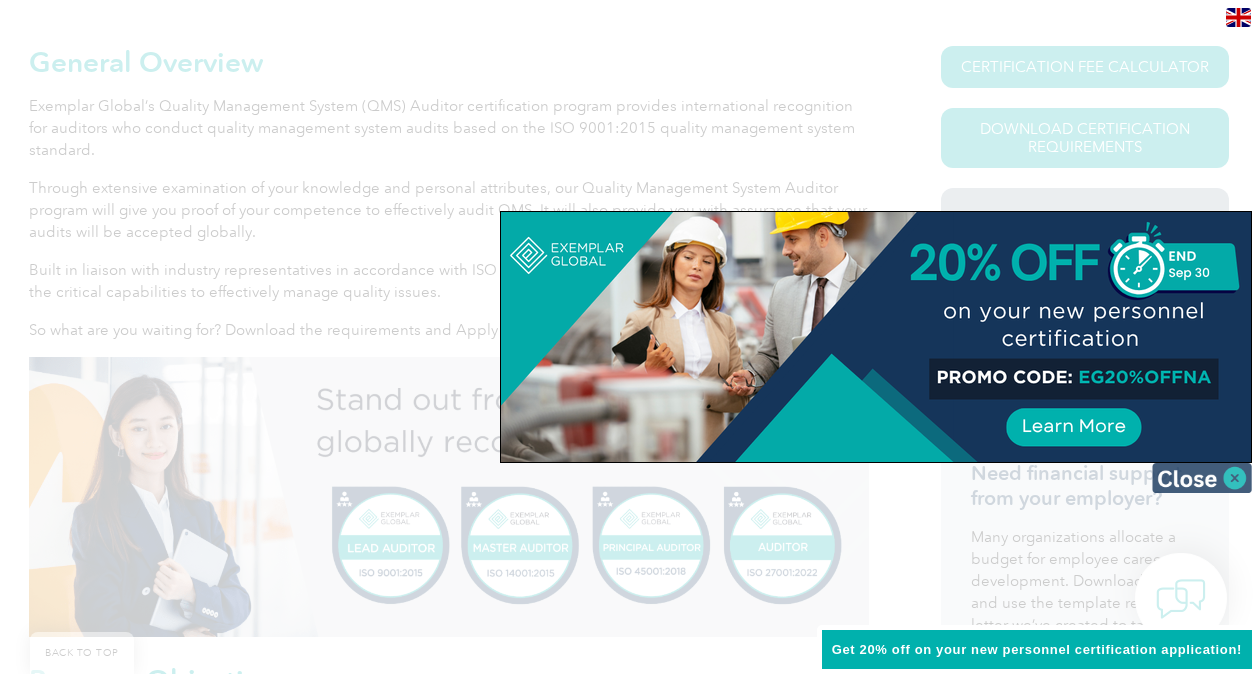 click at bounding box center (1202, 478) 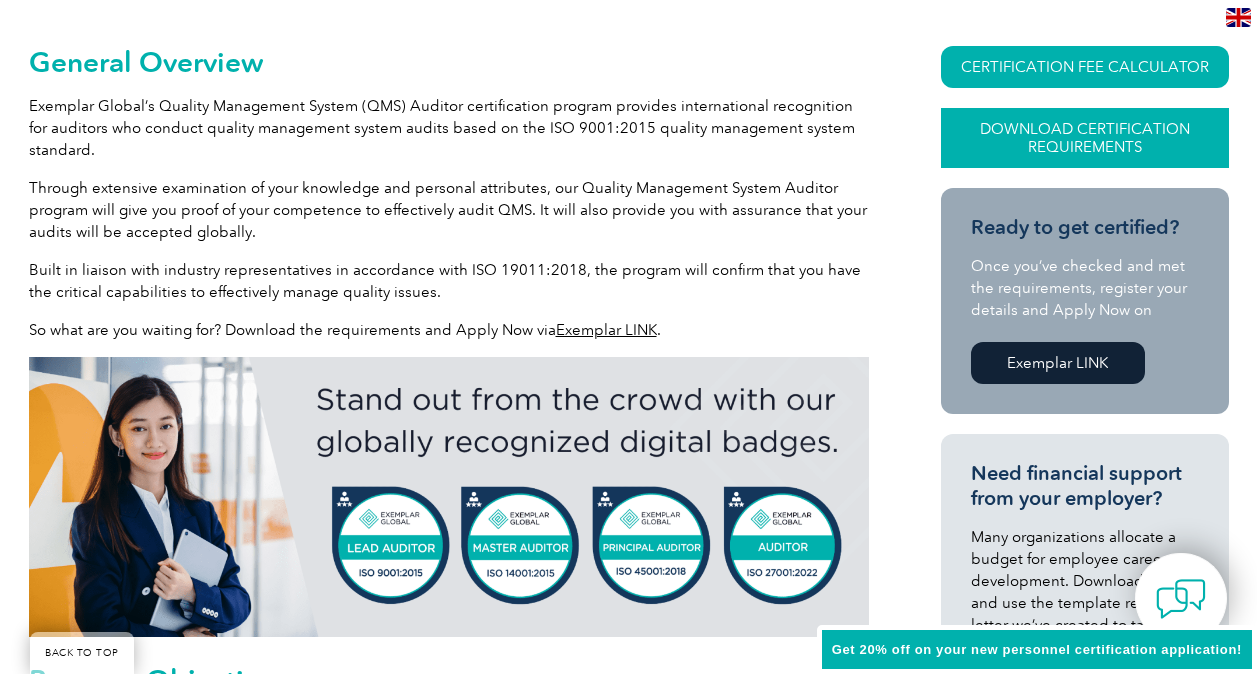 click on "Download Certification Requirements" at bounding box center [1085, 138] 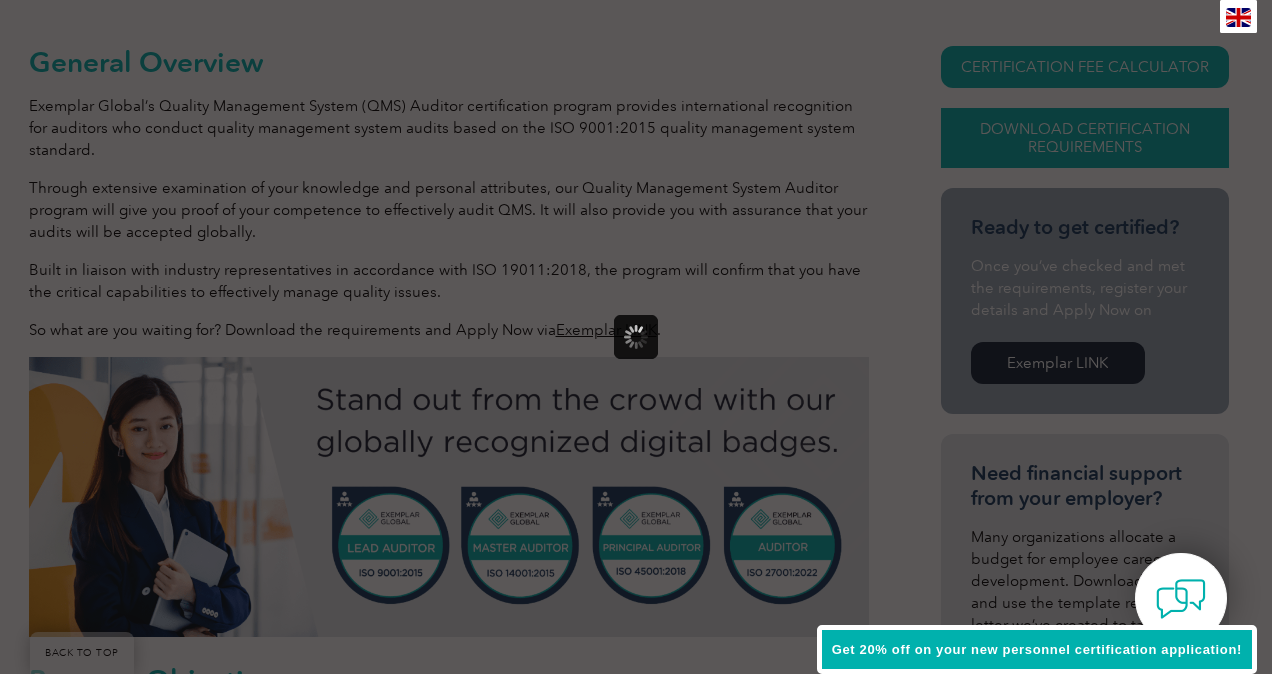 scroll, scrollTop: 0, scrollLeft: 0, axis: both 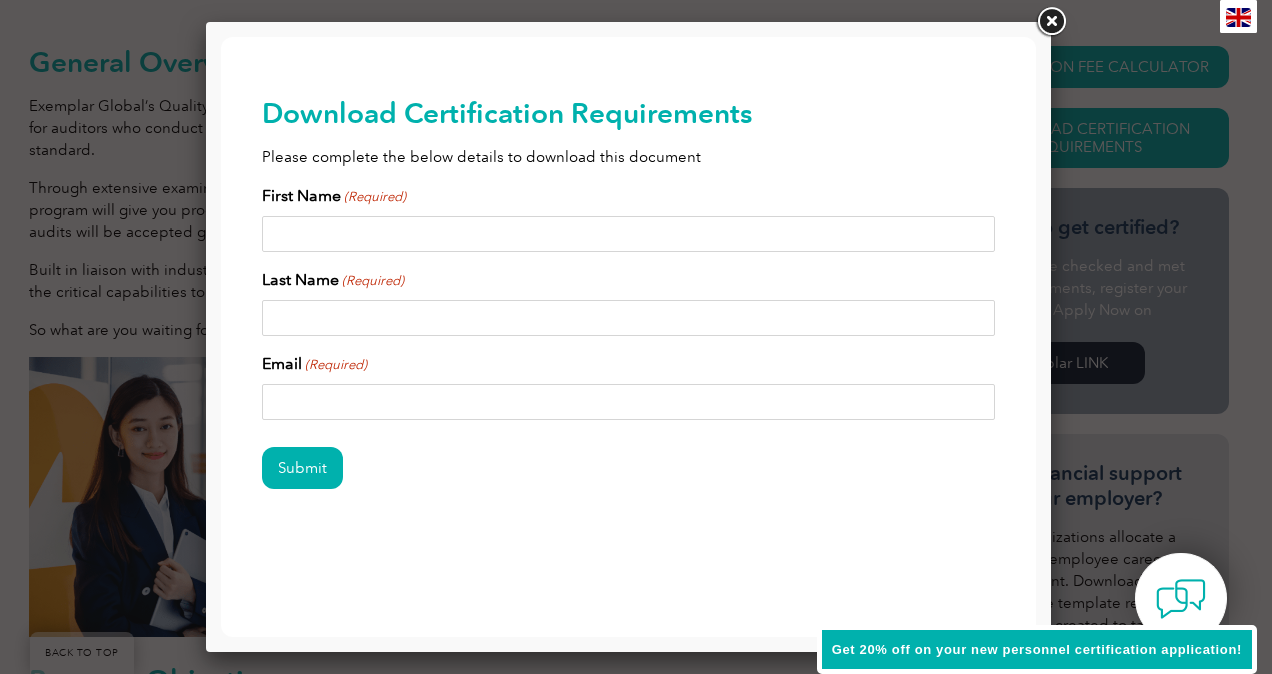 click on "First Name (Required)" at bounding box center [629, 234] 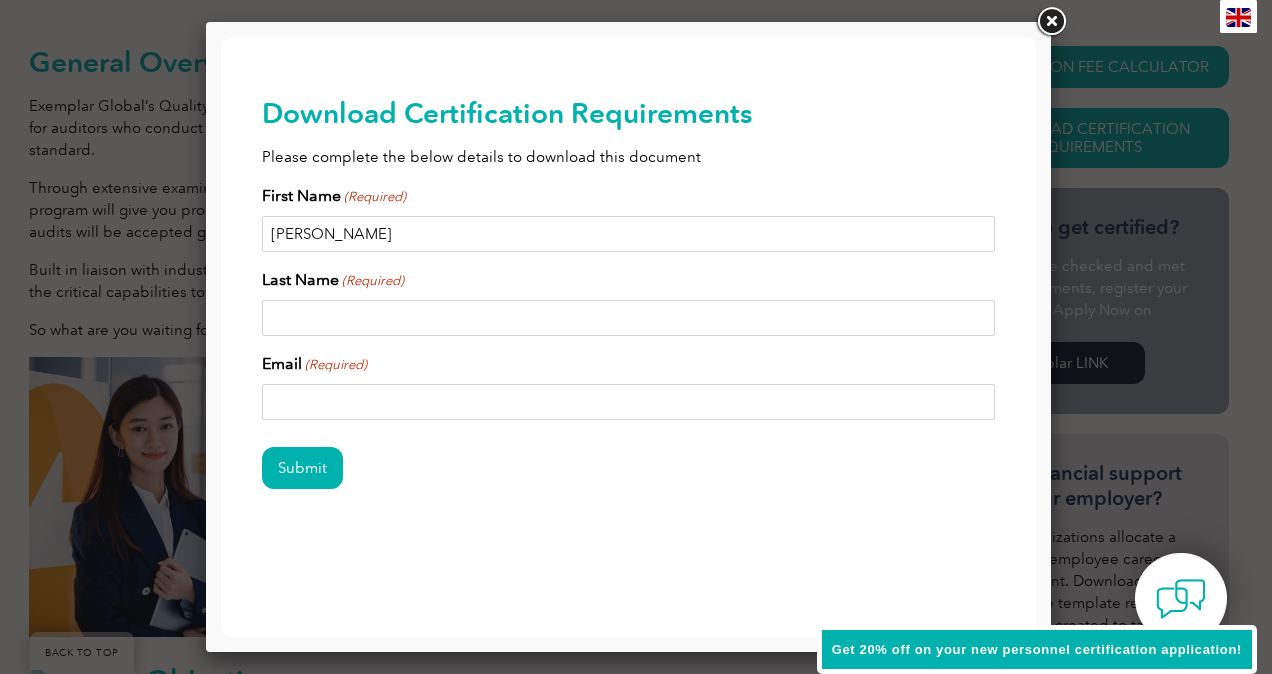 type on "Brian" 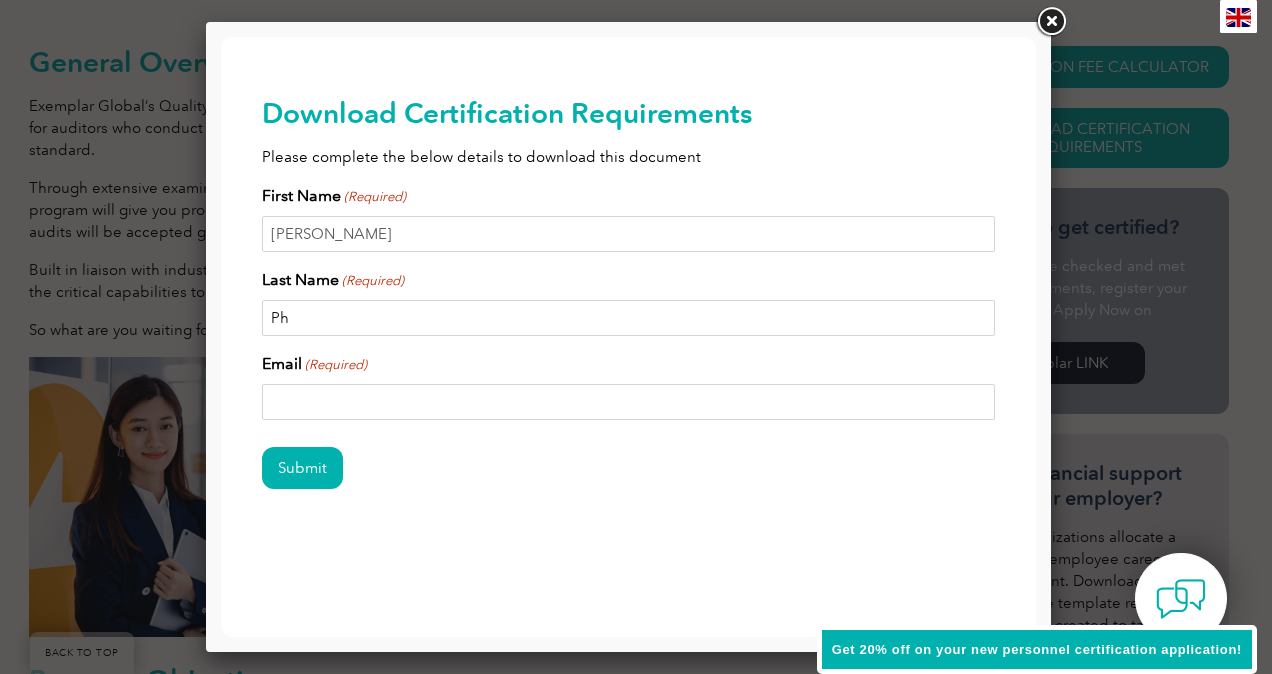 type on "Ph" 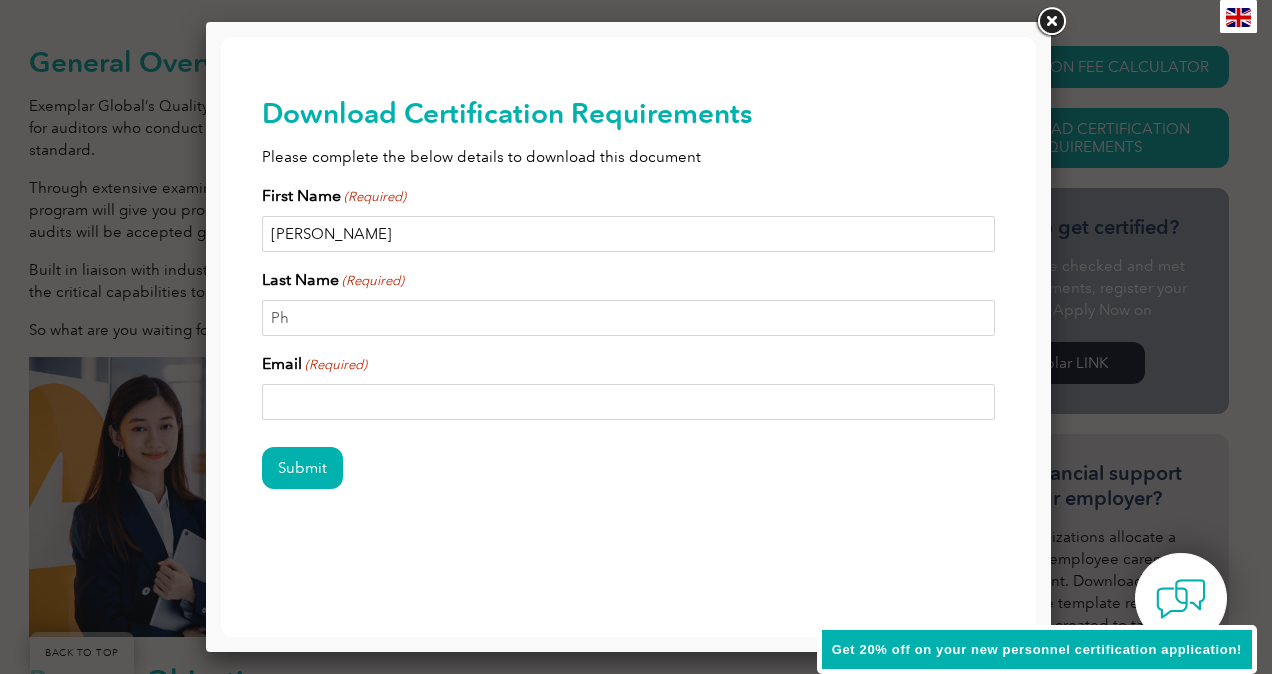click on "Brian" at bounding box center (629, 234) 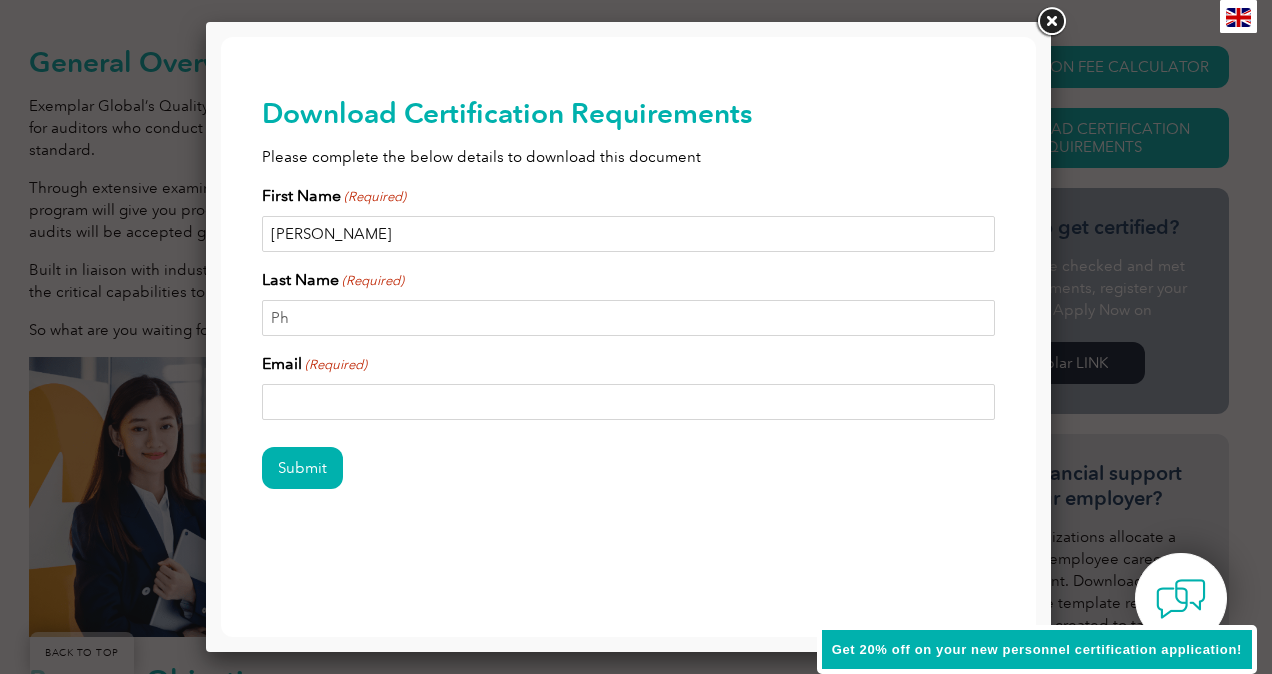 type on "H" 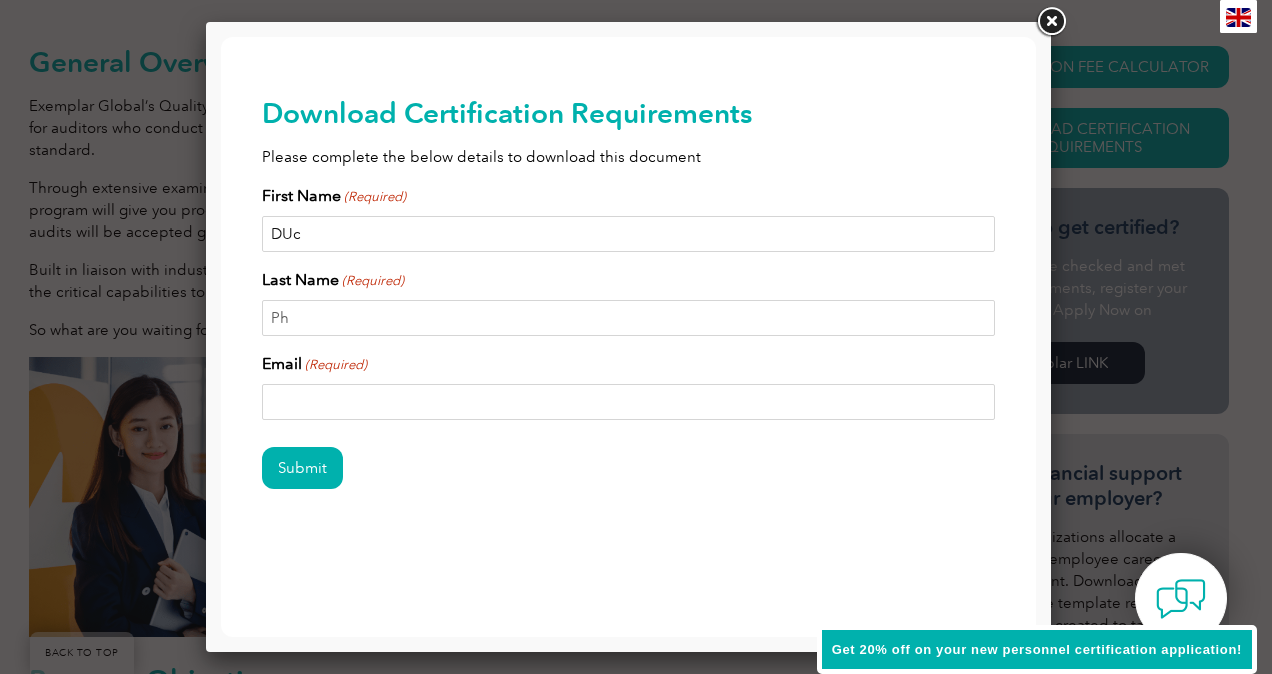 type on "DUC HIEP" 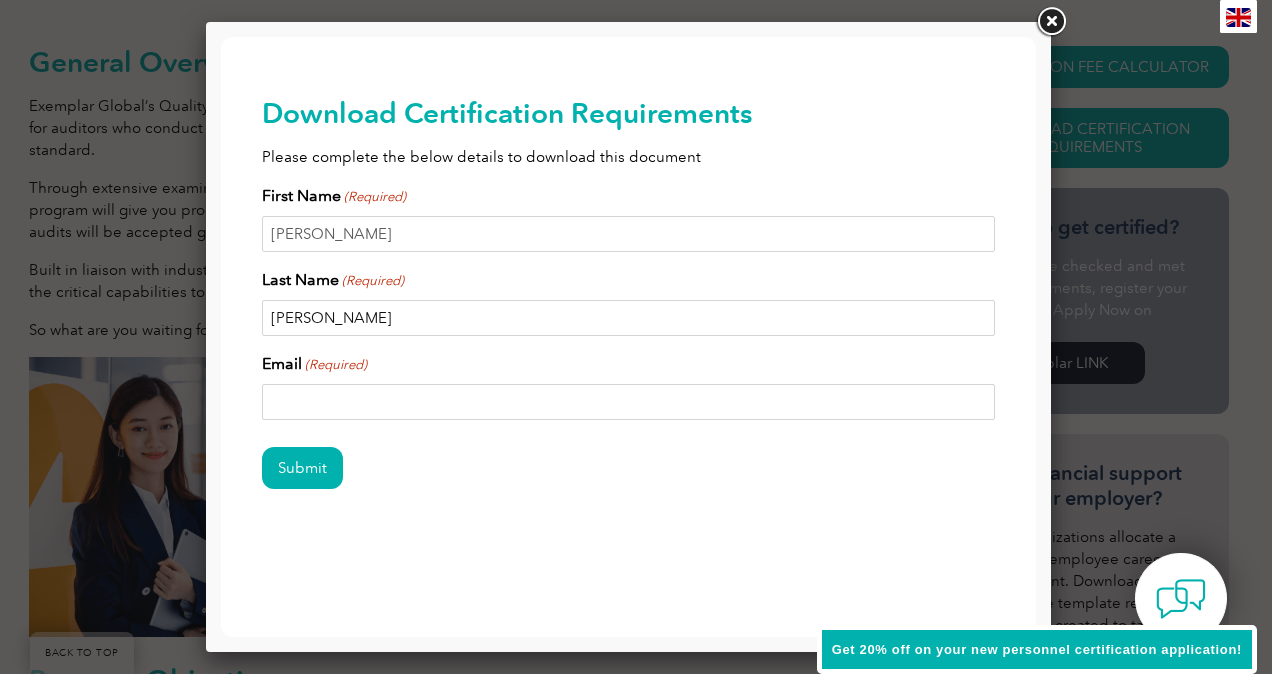 type on "PHAM" 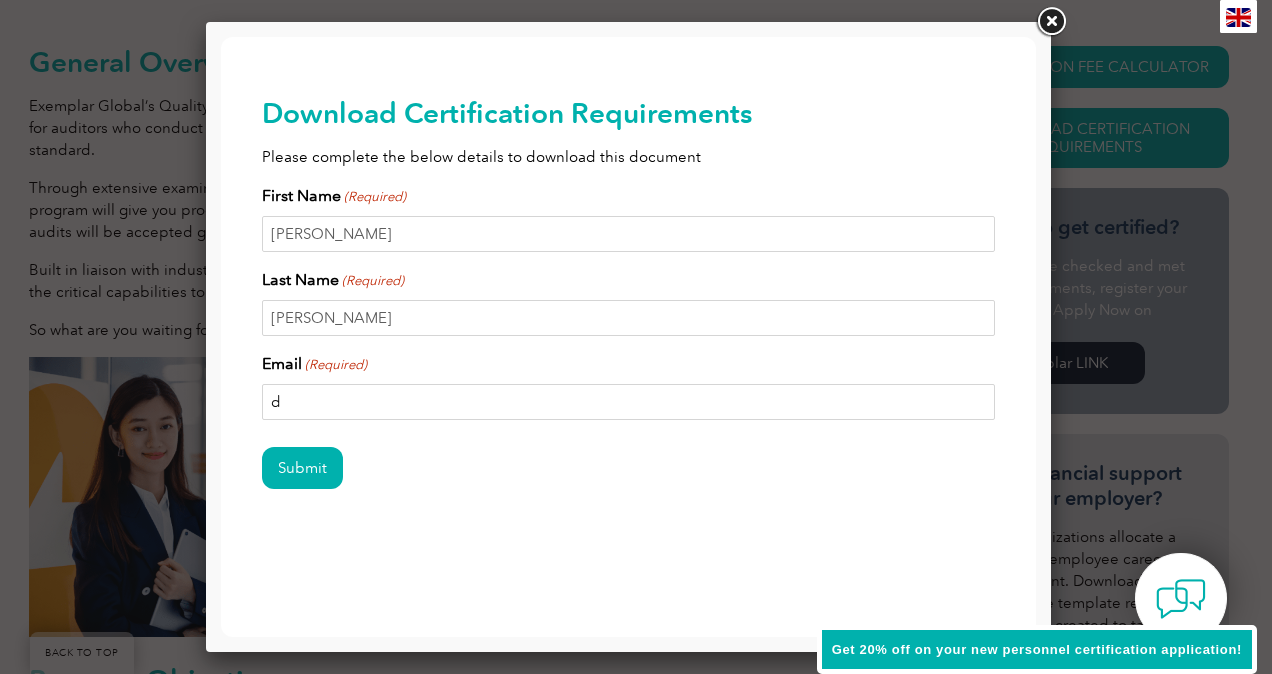 type on "d" 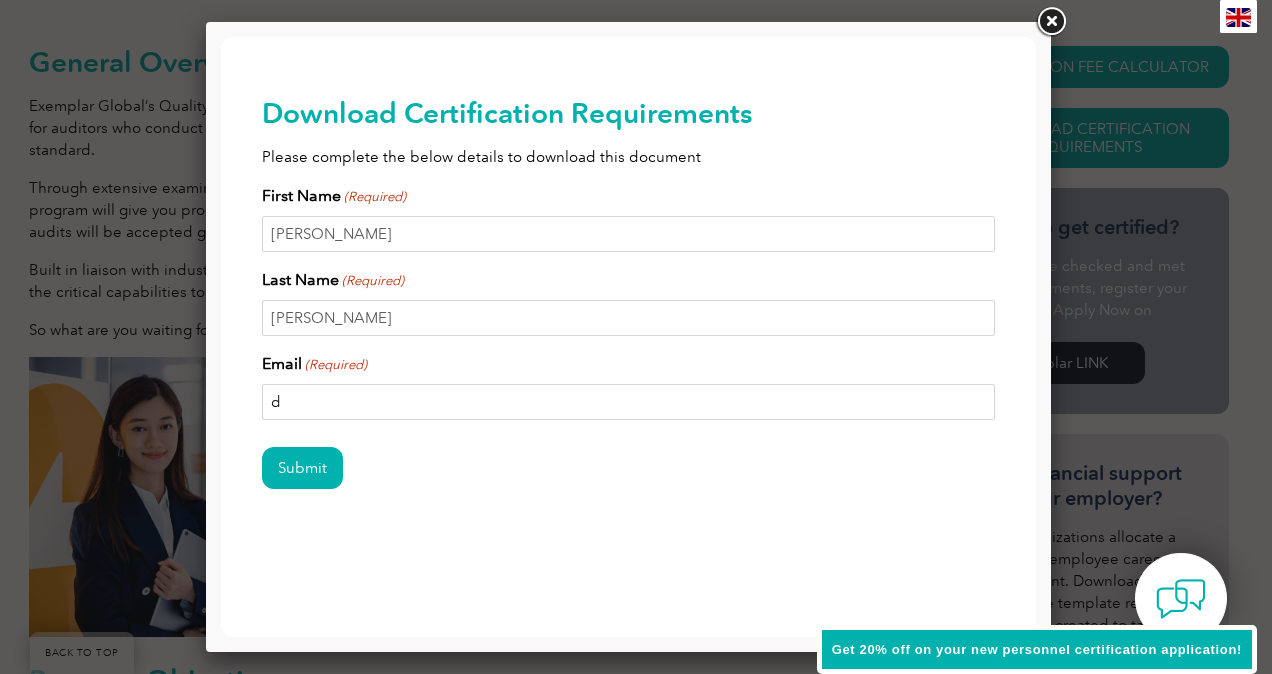 click on "Submit" at bounding box center [302, 468] 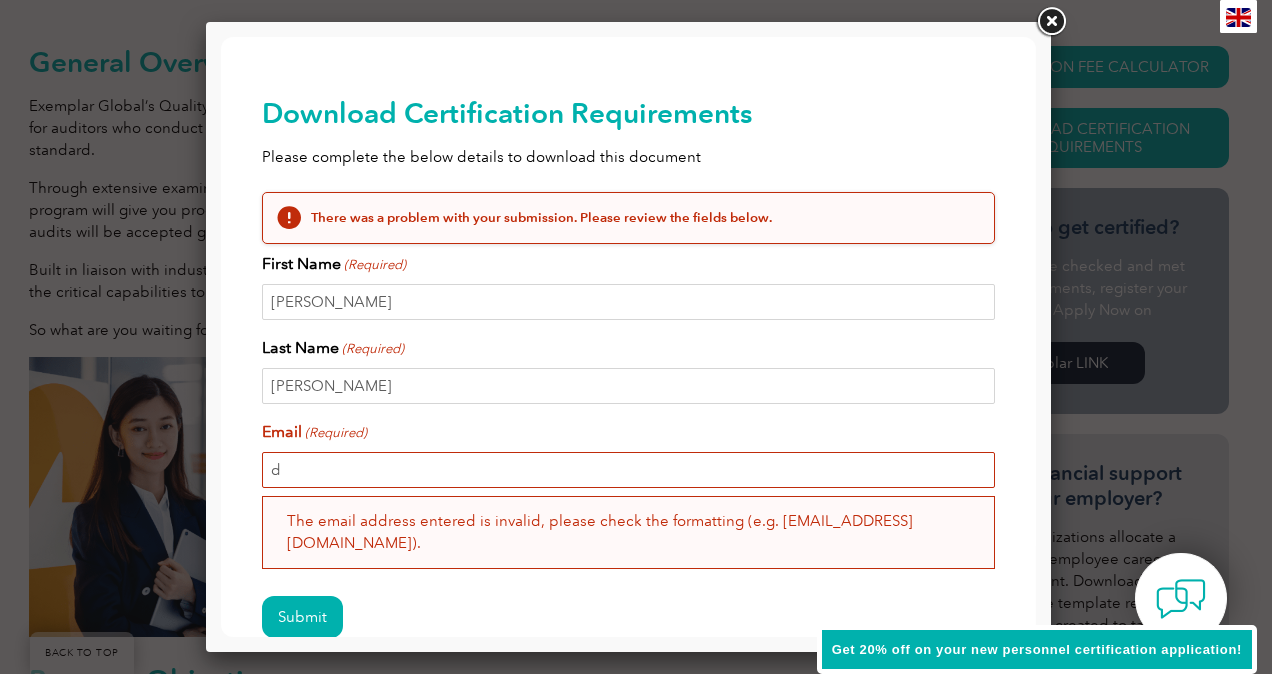 scroll, scrollTop: 0, scrollLeft: 0, axis: both 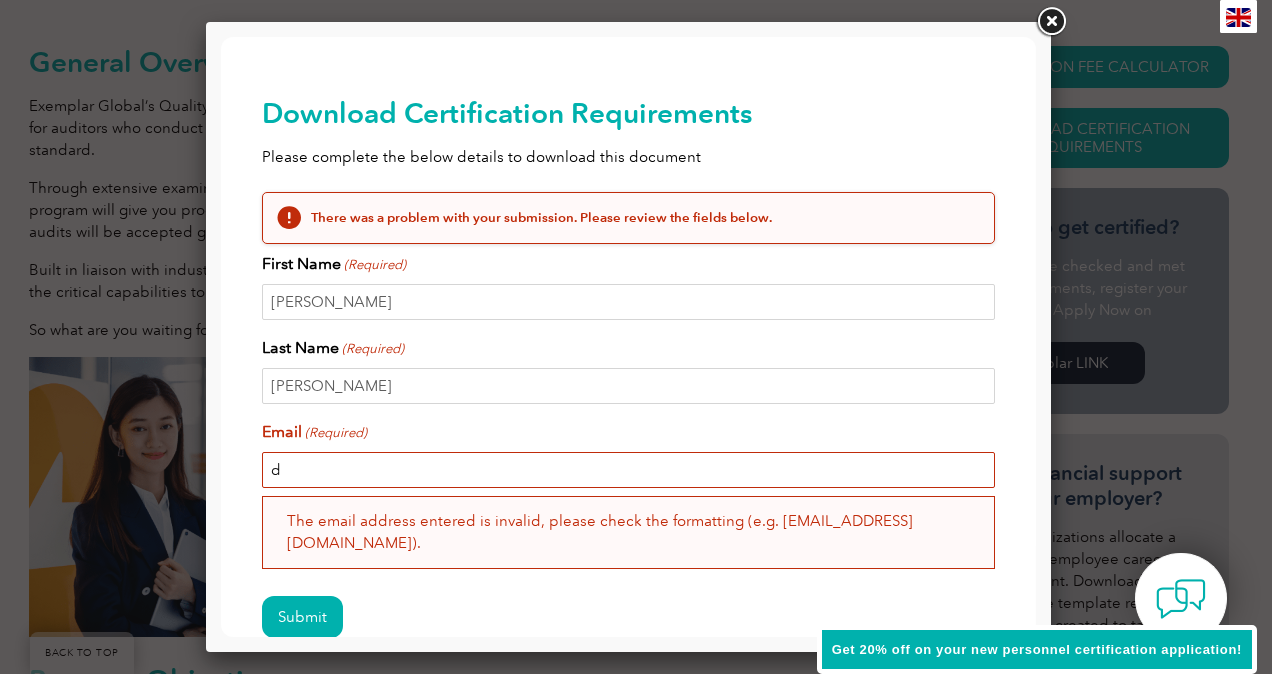 click on "d" at bounding box center (629, 470) 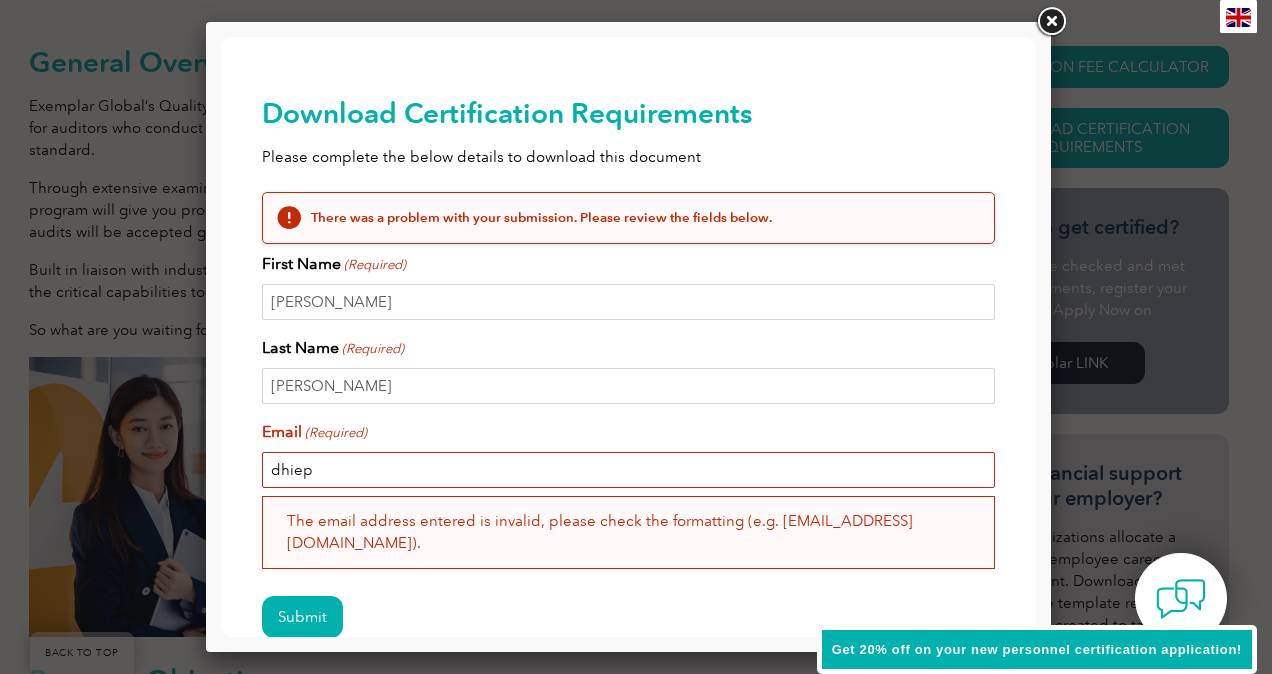 type on "DHIEPHUT@gmail.com" 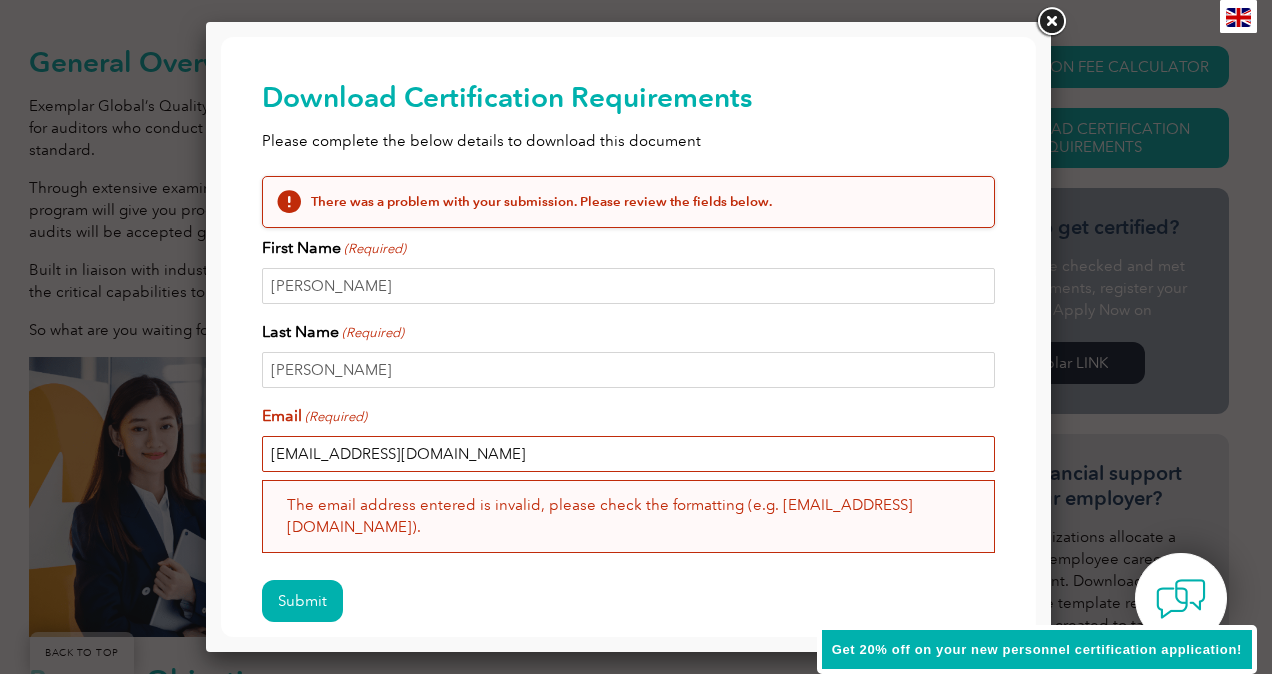scroll, scrollTop: 17, scrollLeft: 0, axis: vertical 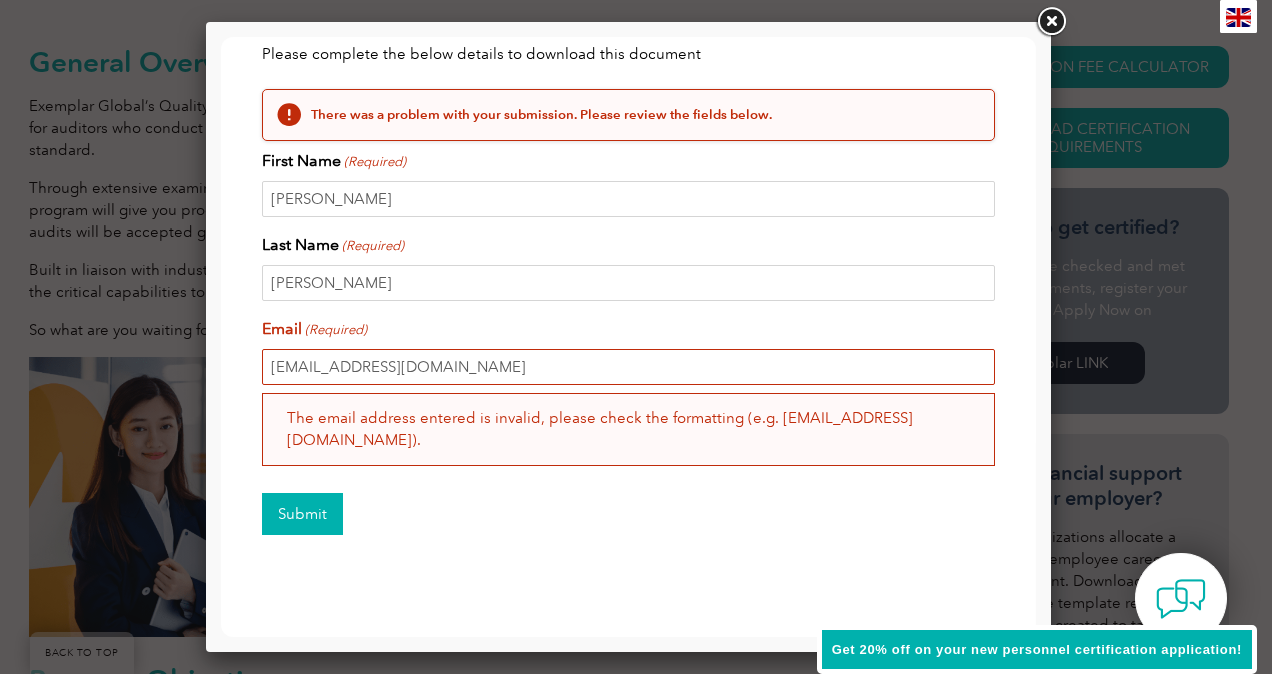 click on "Submit" at bounding box center (302, 514) 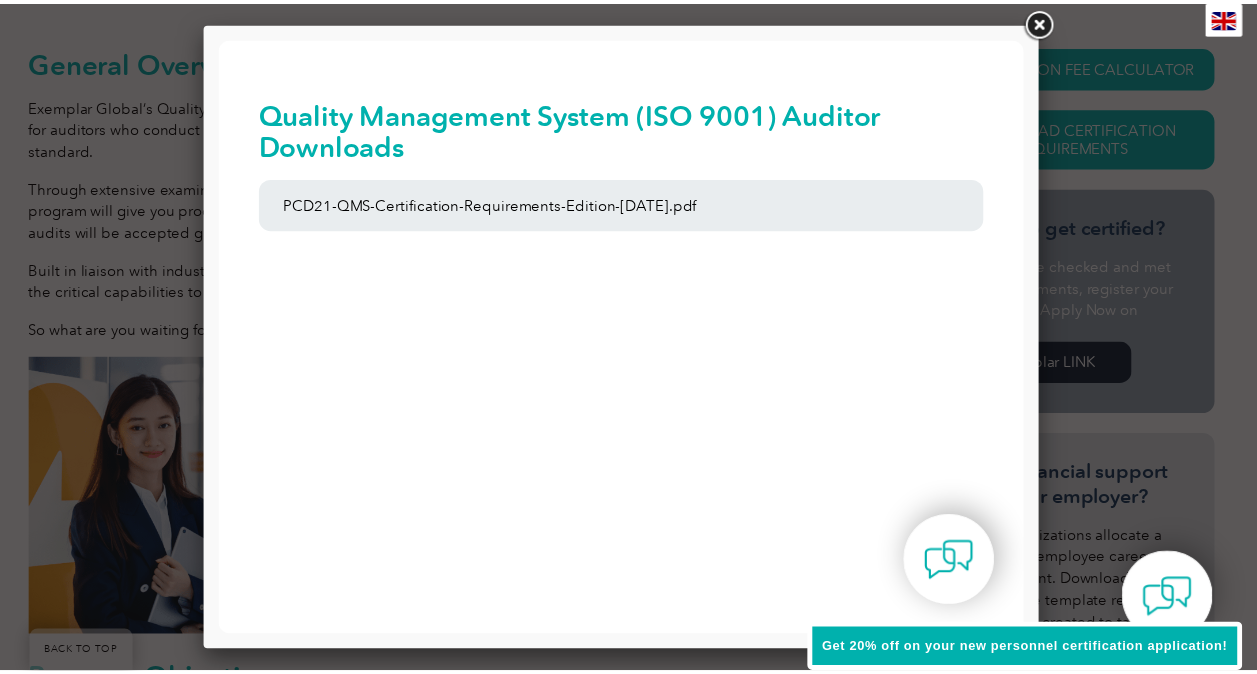 scroll, scrollTop: 0, scrollLeft: 0, axis: both 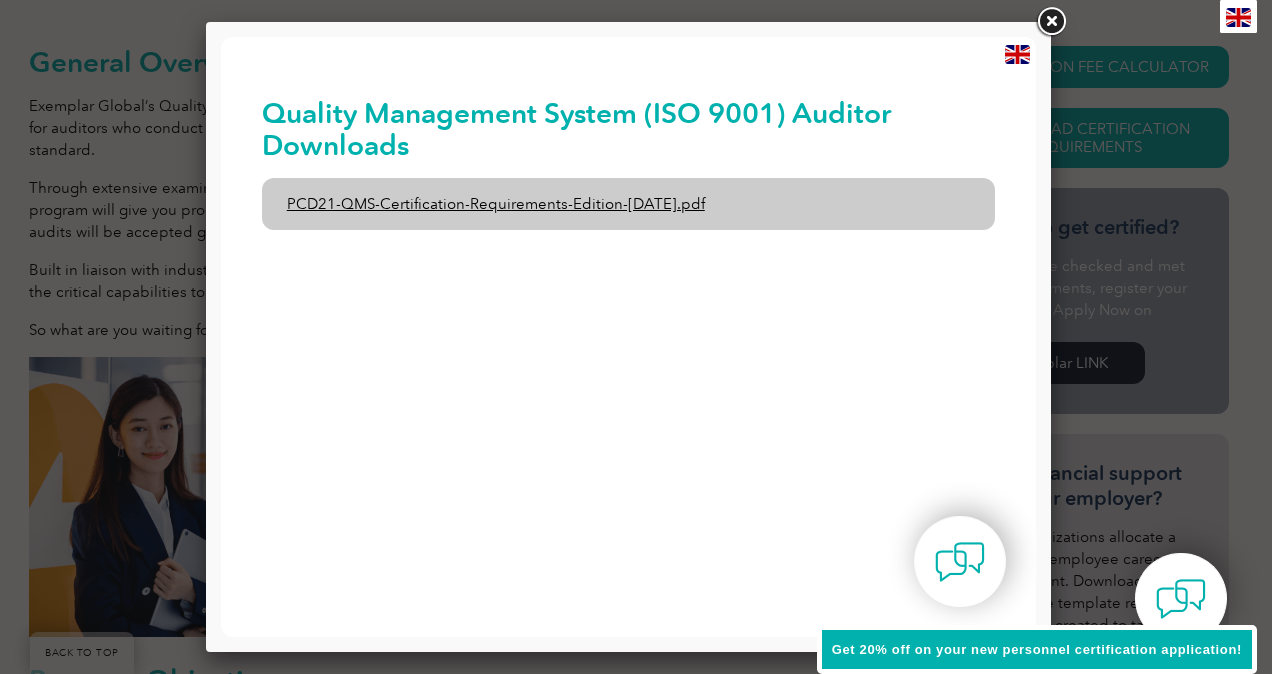 click on "PCD21-QMS-Certification-Requirements-Edition-2-April-2022.pdf" at bounding box center (629, 204) 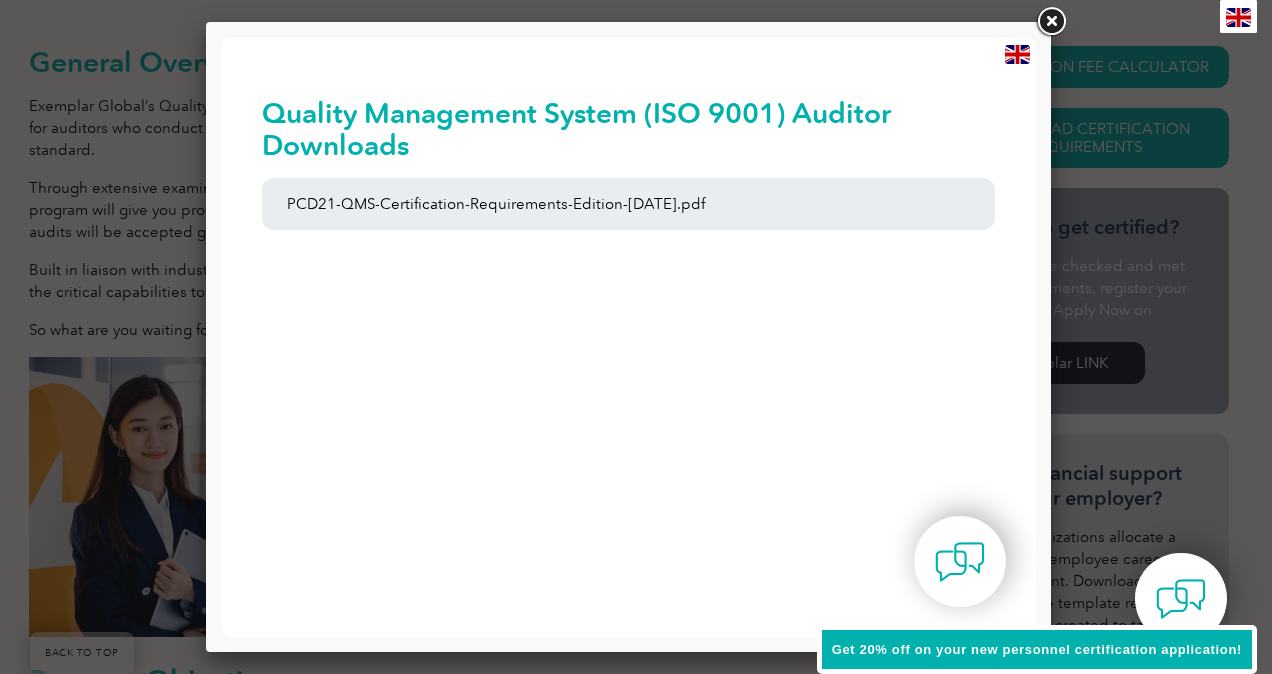 click at bounding box center [1051, 22] 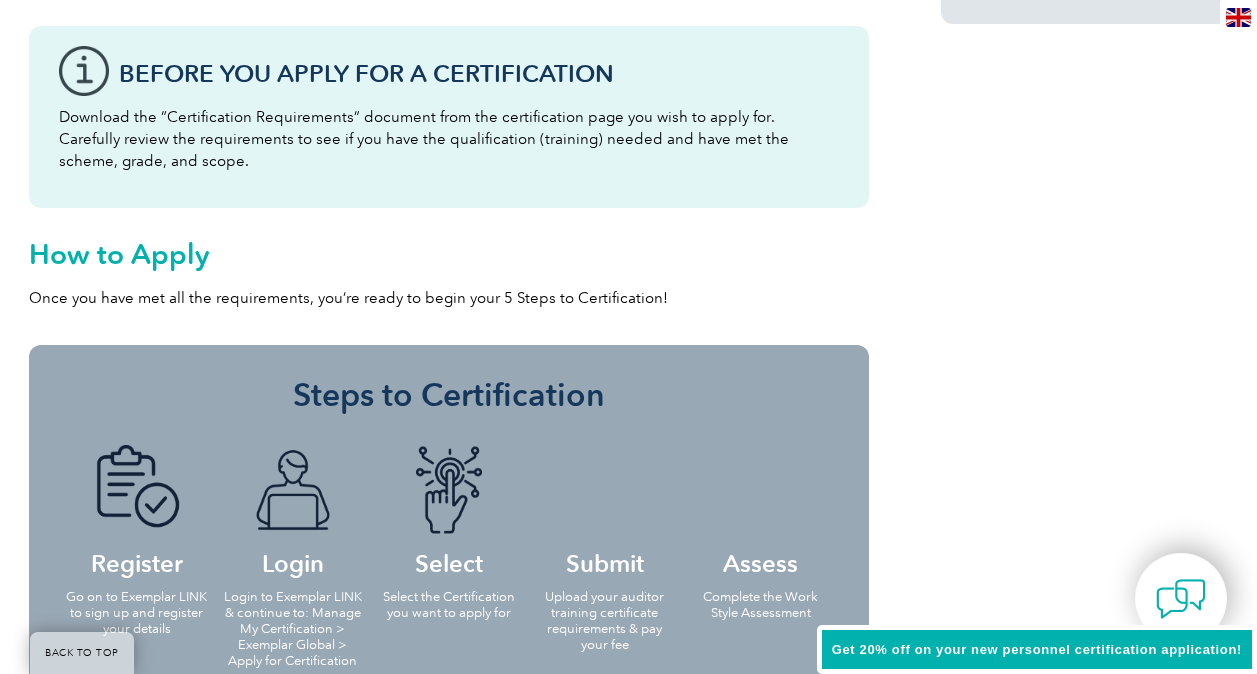 scroll, scrollTop: 1776, scrollLeft: 0, axis: vertical 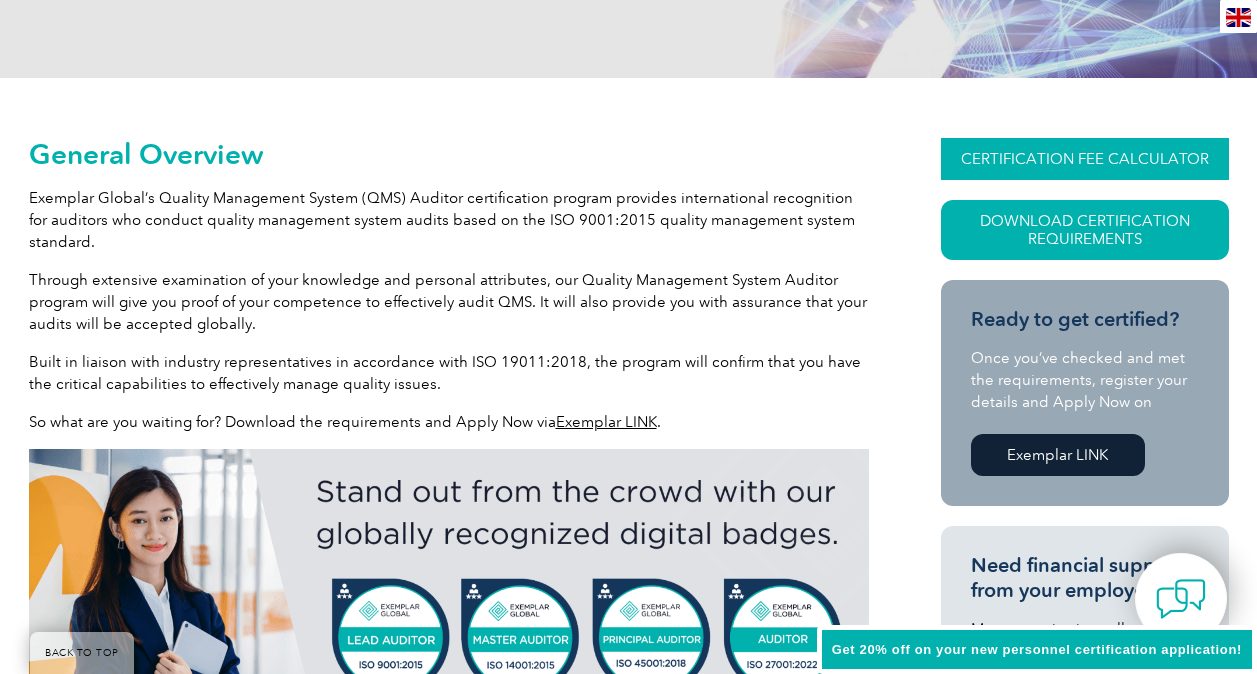 click on "CERTIFICATION FEE CALCULATOR" at bounding box center [1085, 159] 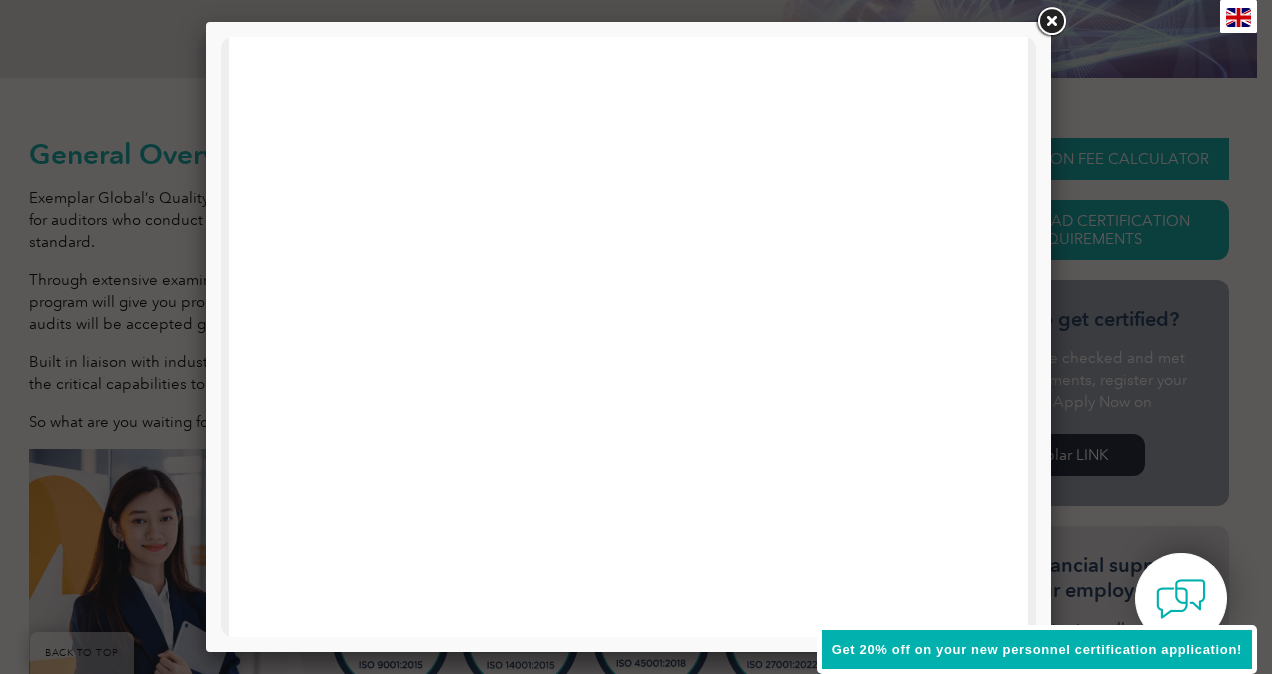 scroll, scrollTop: 0, scrollLeft: 0, axis: both 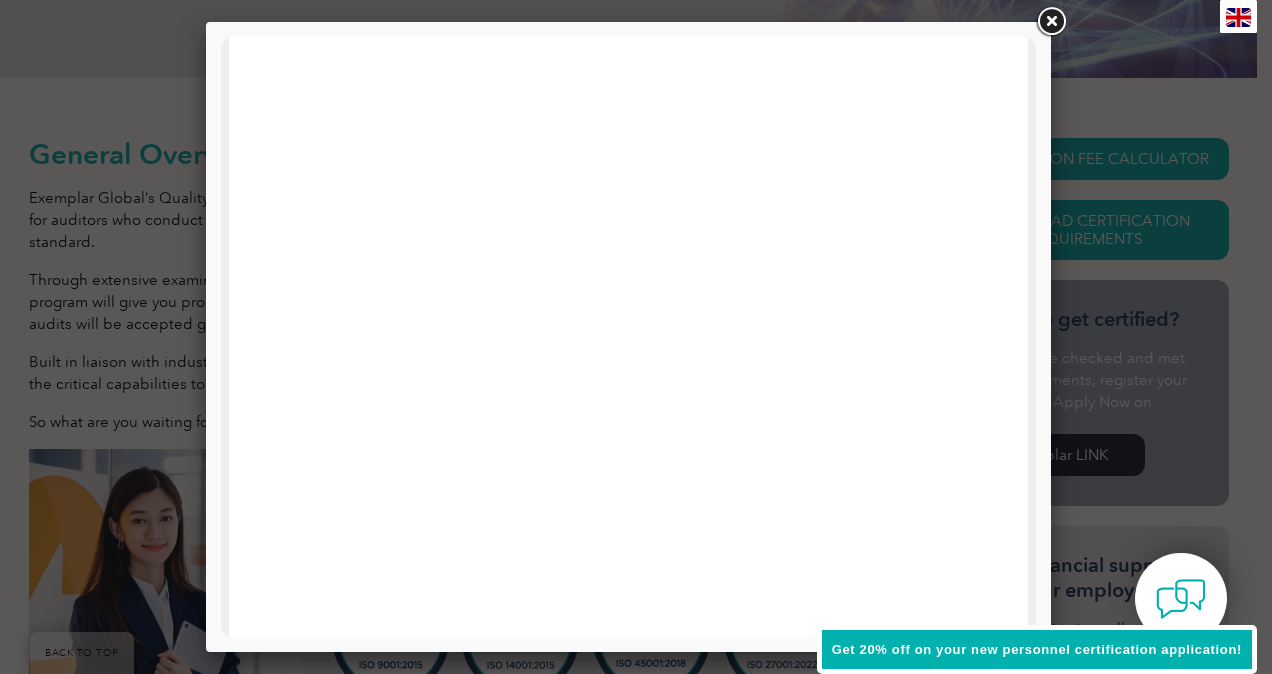 click at bounding box center [1051, 22] 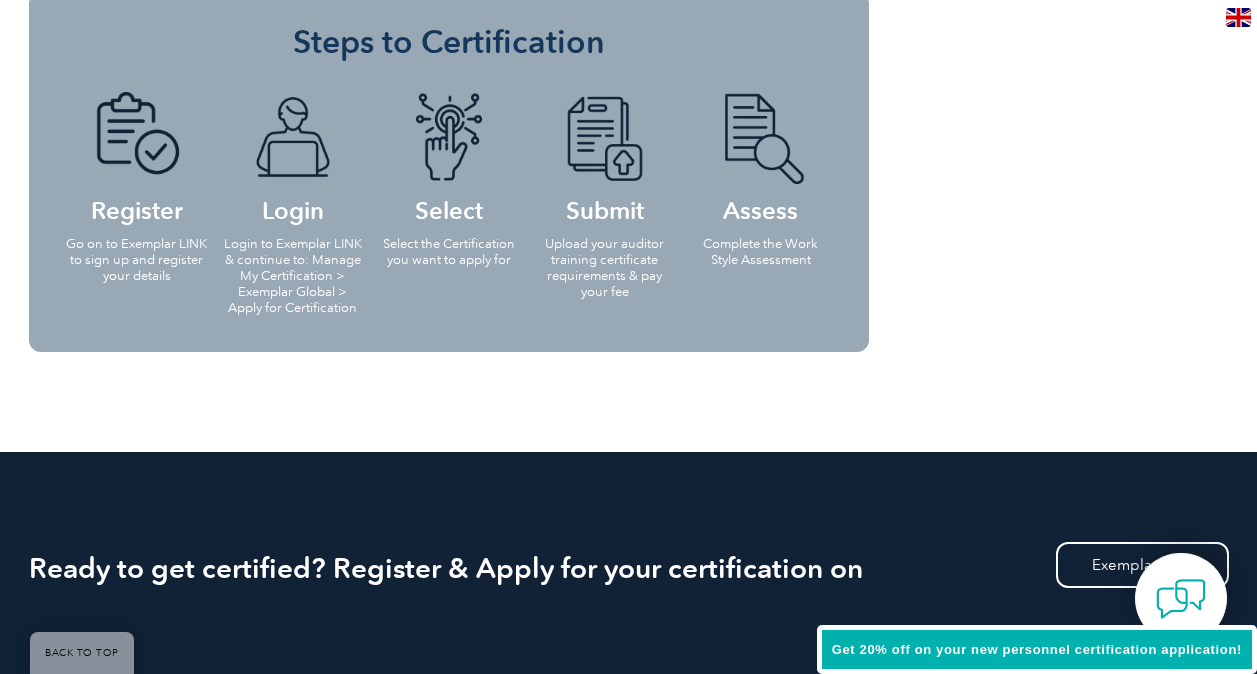 scroll, scrollTop: 2117, scrollLeft: 0, axis: vertical 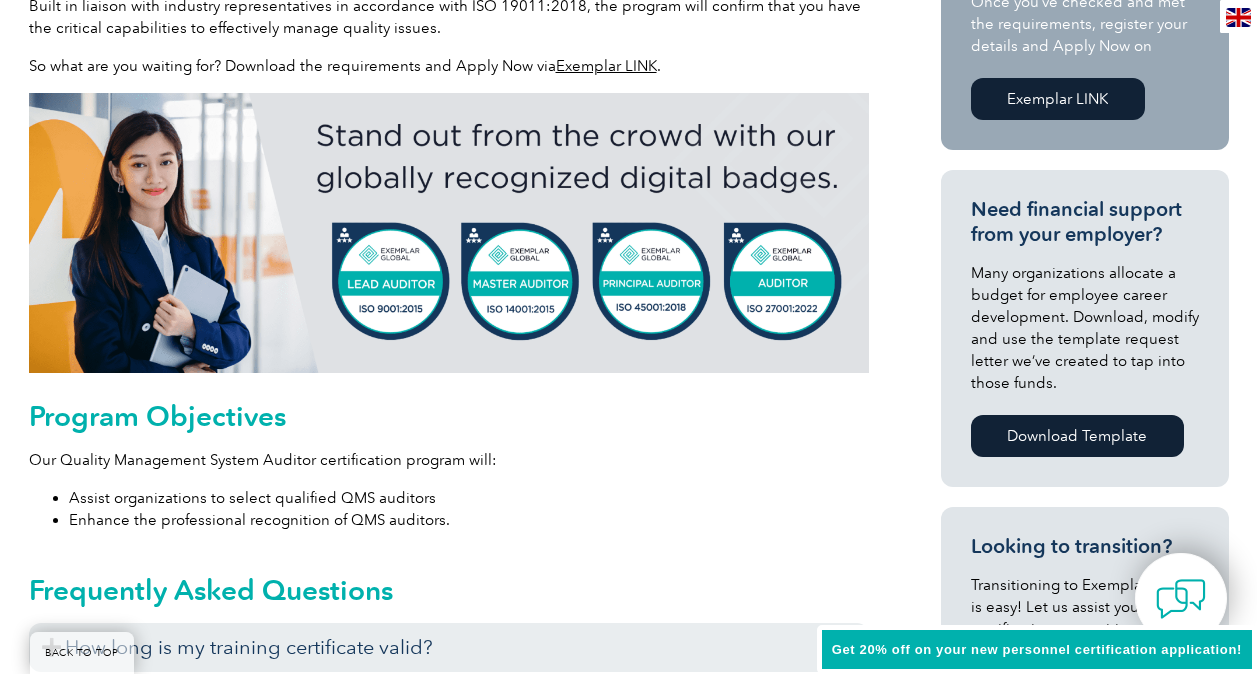 click on "Download Template" at bounding box center (1077, 436) 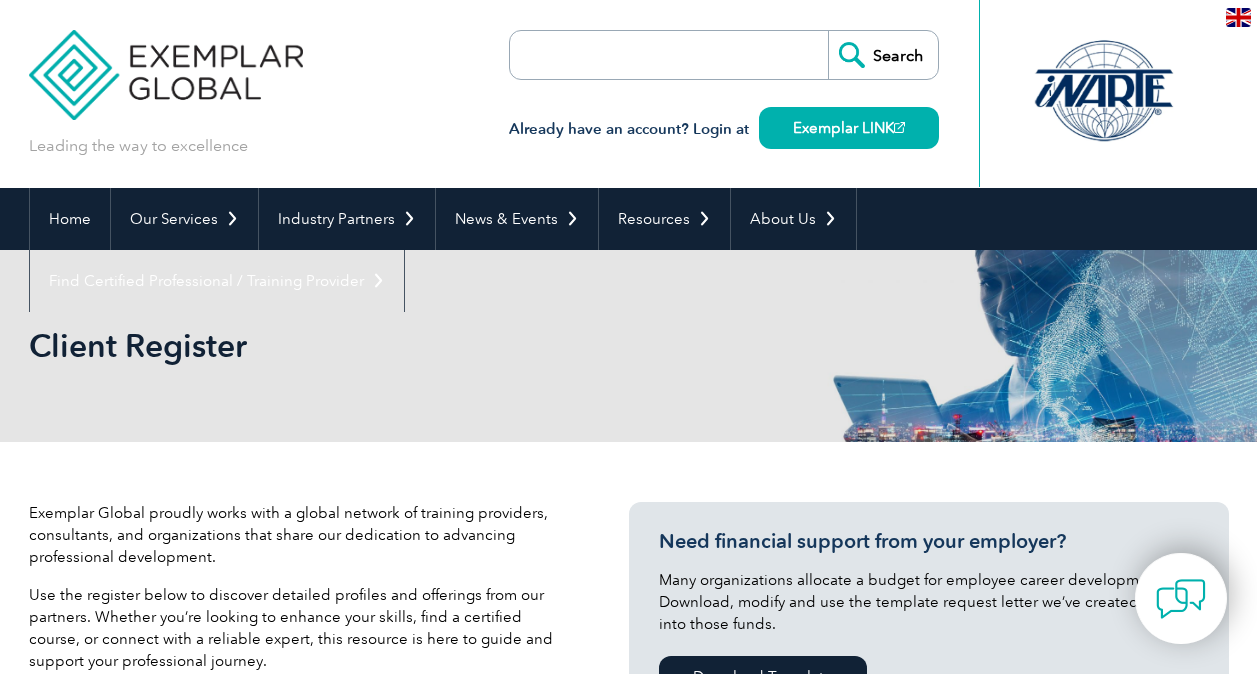 scroll, scrollTop: 0, scrollLeft: 0, axis: both 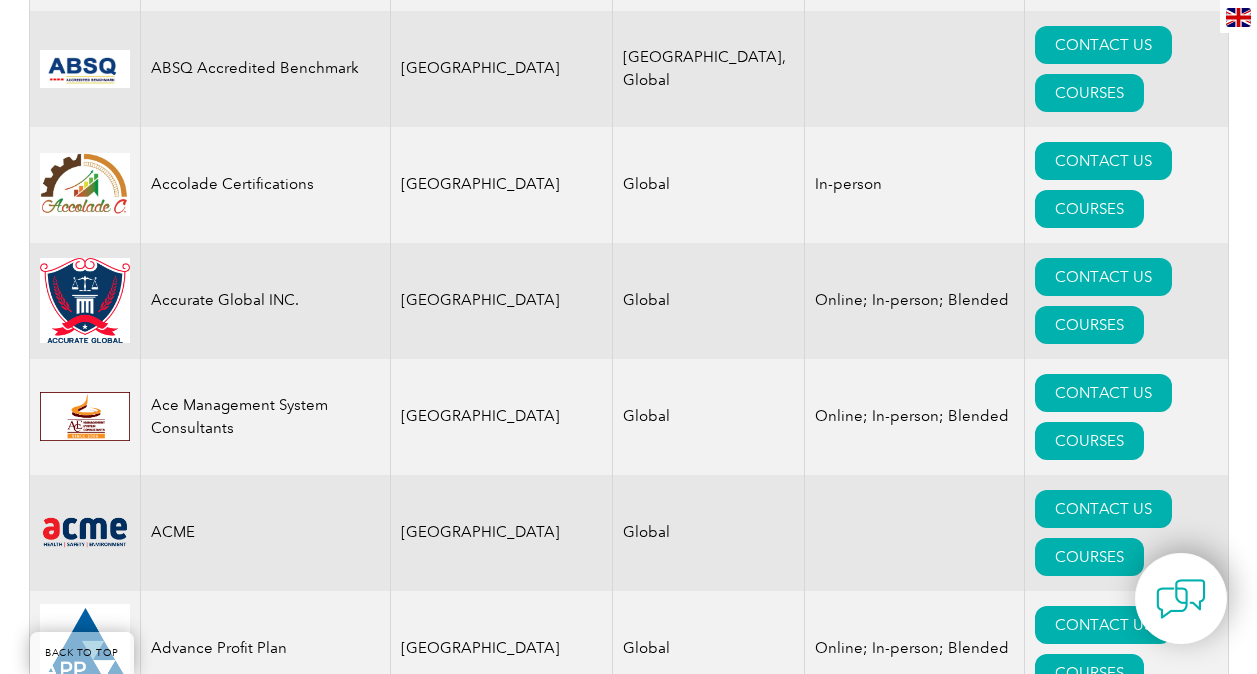 click on "AGFO" at bounding box center [265, 765] 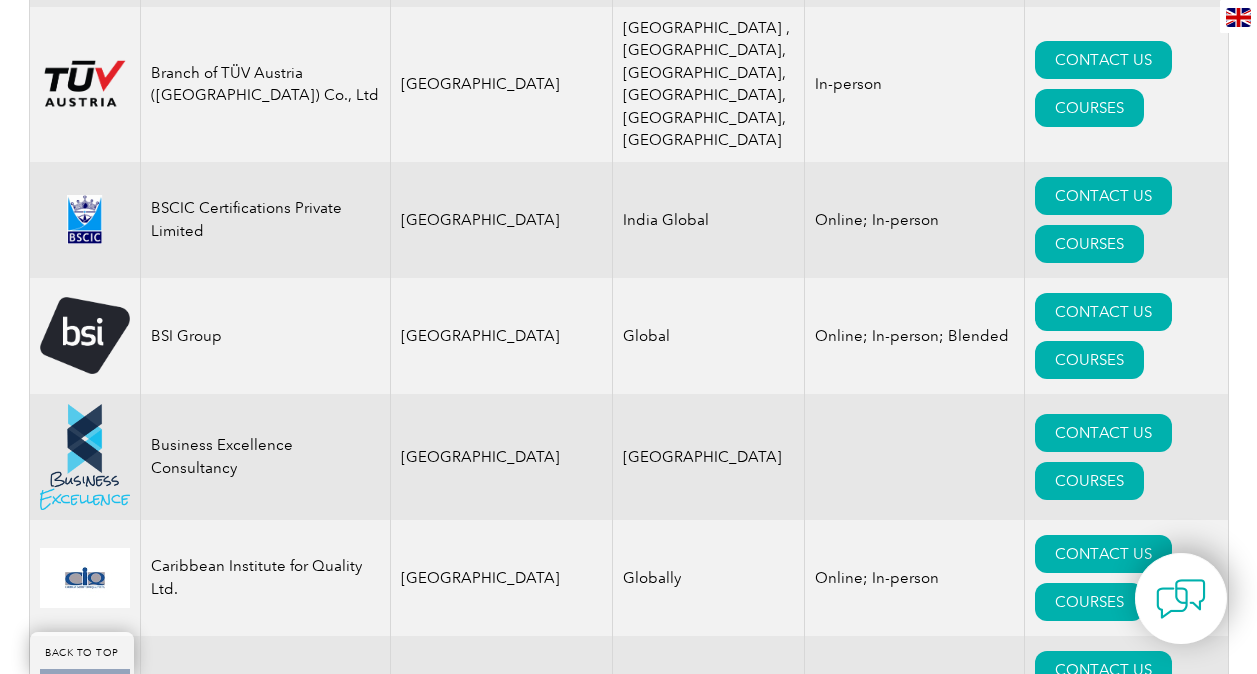 scroll, scrollTop: 23601, scrollLeft: 0, axis: vertical 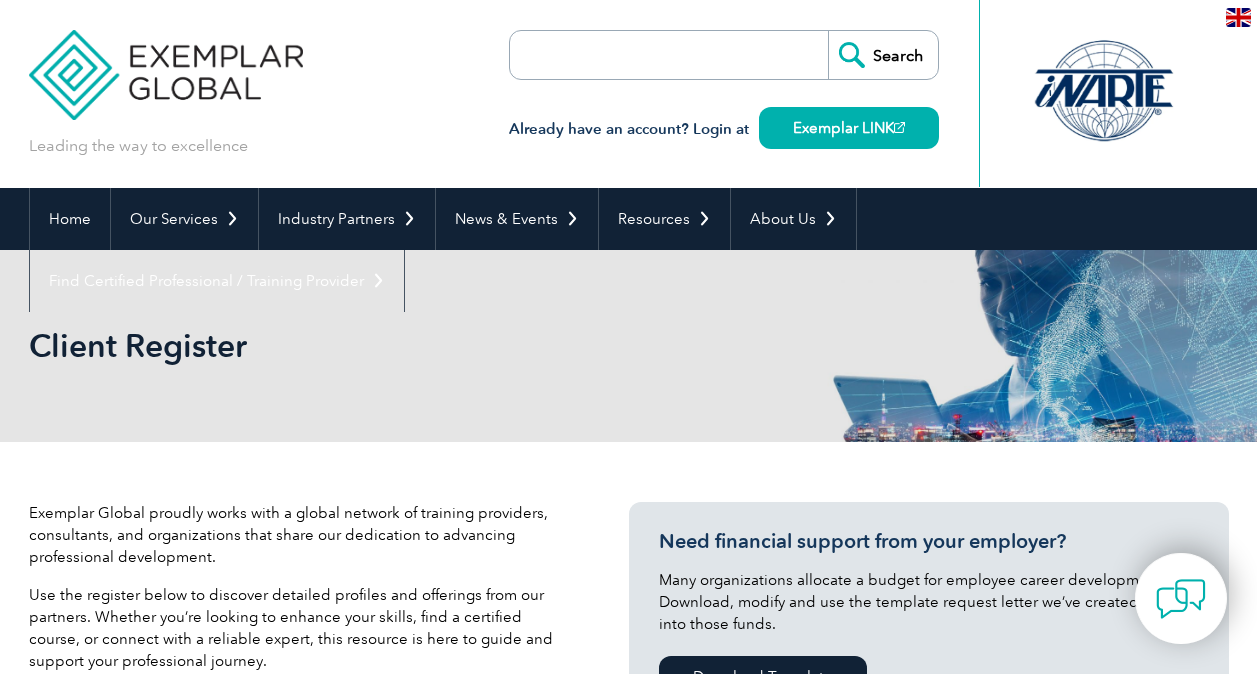 click on "Exemplar Global proudly works with a global network of training providers, consultants, and organizations that share our dedication to advancing professional development." at bounding box center (299, 535) 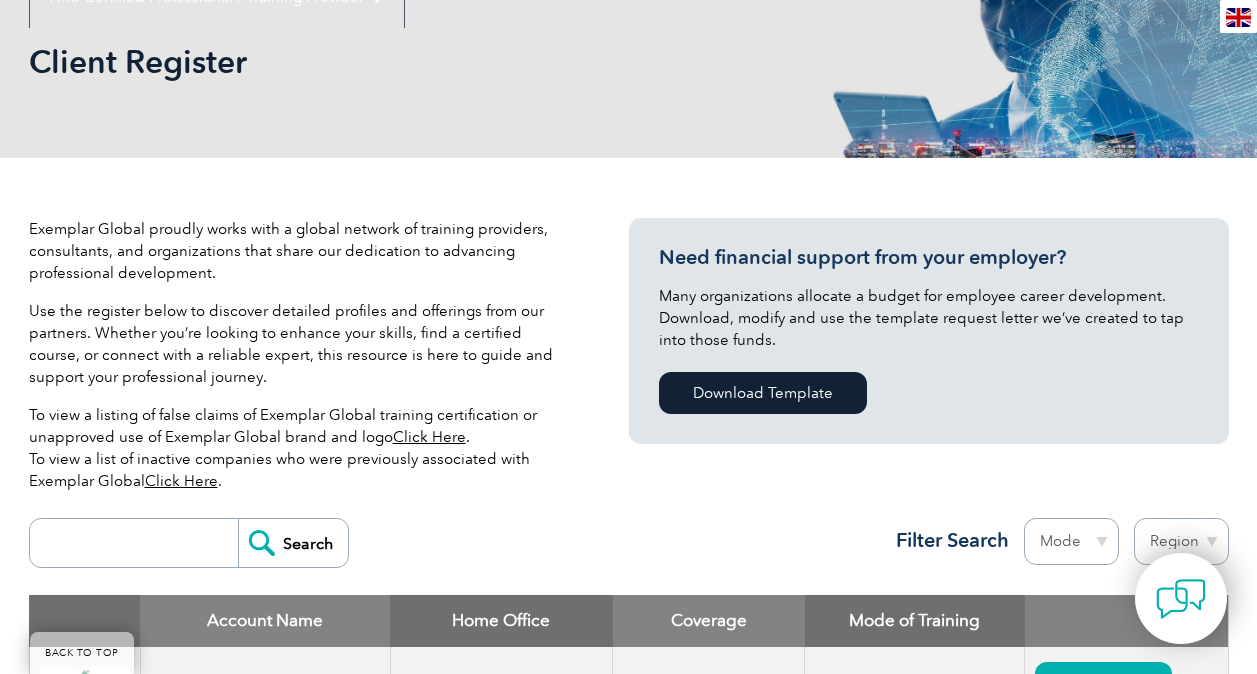 scroll, scrollTop: 280, scrollLeft: 0, axis: vertical 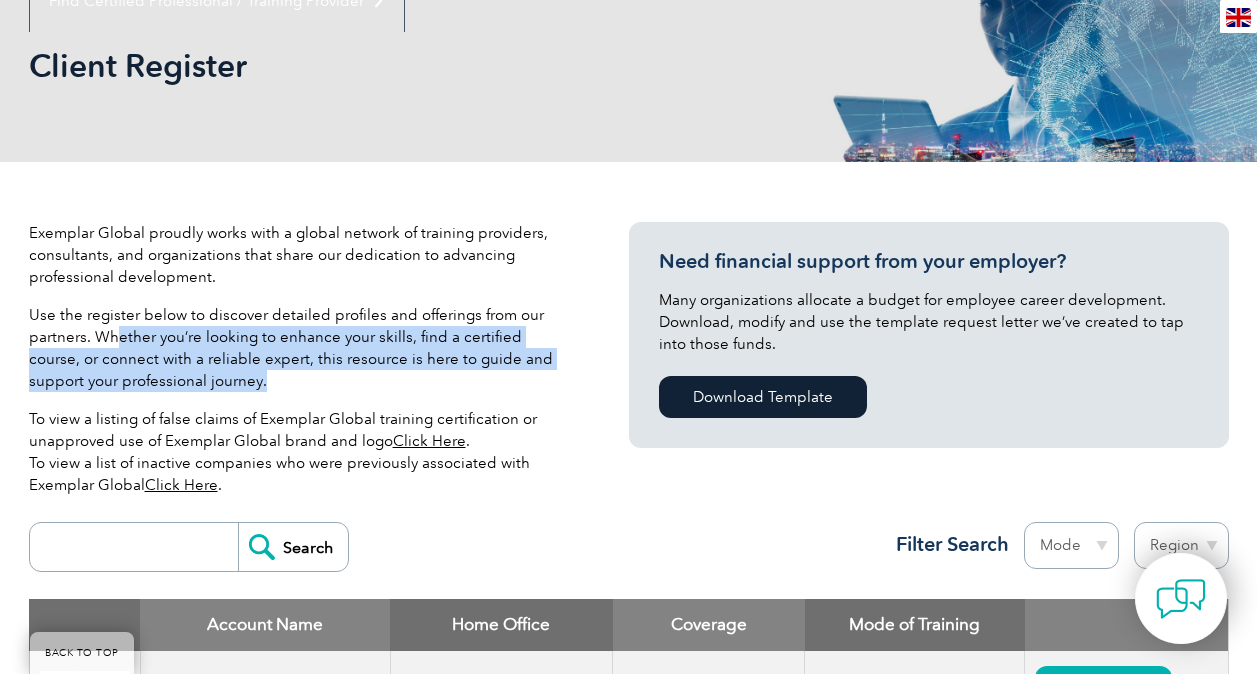 drag, startPoint x: 118, startPoint y: 336, endPoint x: 248, endPoint y: 374, distance: 135.44002 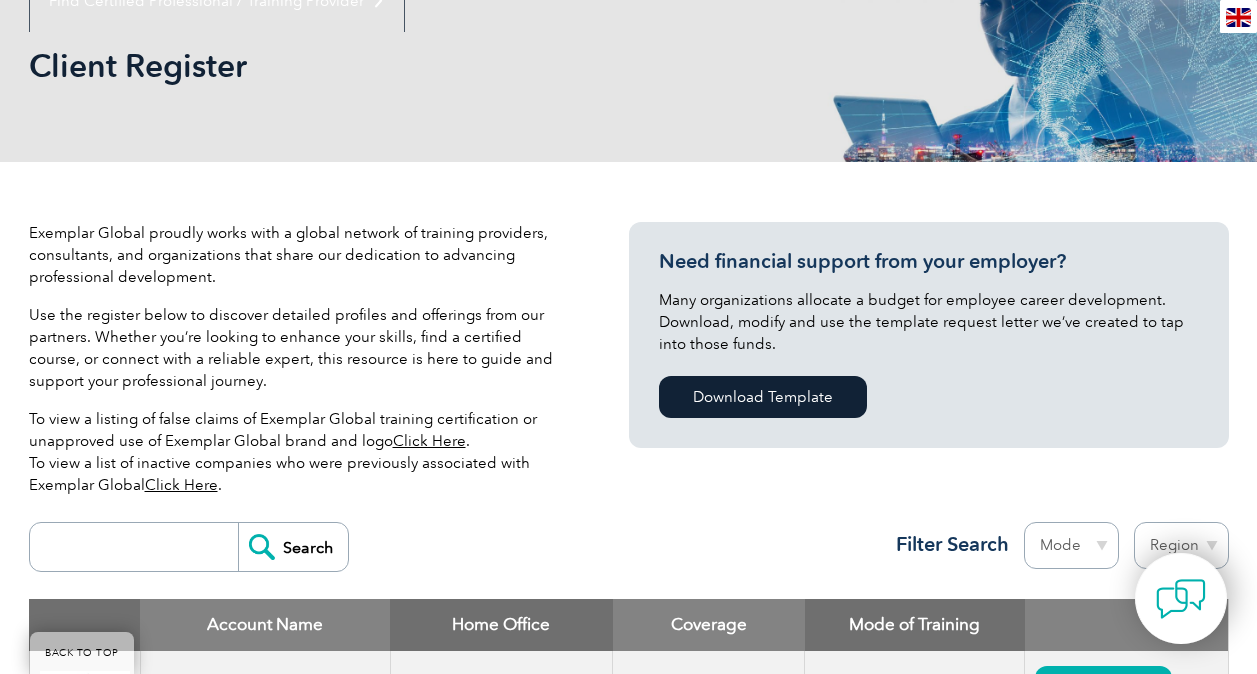 click on "Exemplar Global proudly works with a global network of training providers, consultants, and organizations that share our dedication to advancing professional development.
Use the register below to discover detailed profiles and offerings from our partners. Whether you’re looking to enhance your skills, find a certified course, or connect with a reliable expert, this resource is here to guide and support your professional journey.
To view a listing of false claims of Exemplar Global training certification or unapproved use of Exemplar Global brand and logo  Click Here .
To view a list of inactive companies who were previously associated with Exemplar Global  Click Here ." at bounding box center (299, 367) 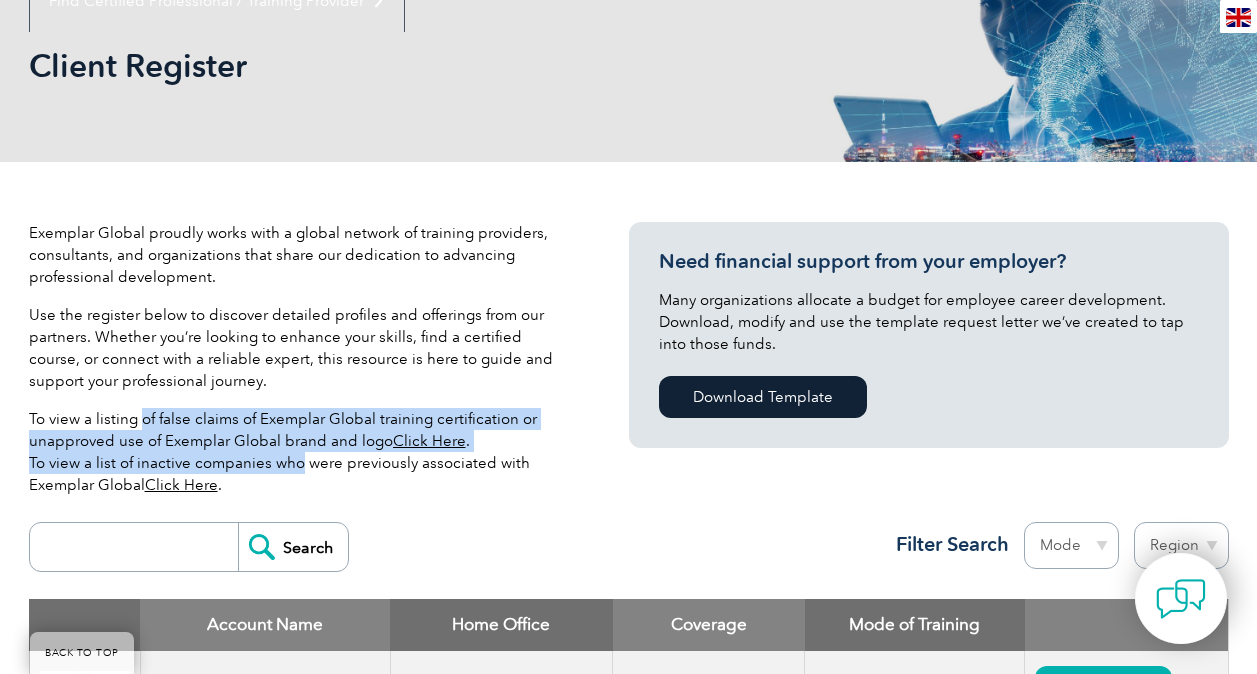 drag, startPoint x: 141, startPoint y: 423, endPoint x: 290, endPoint y: 460, distance: 153.52524 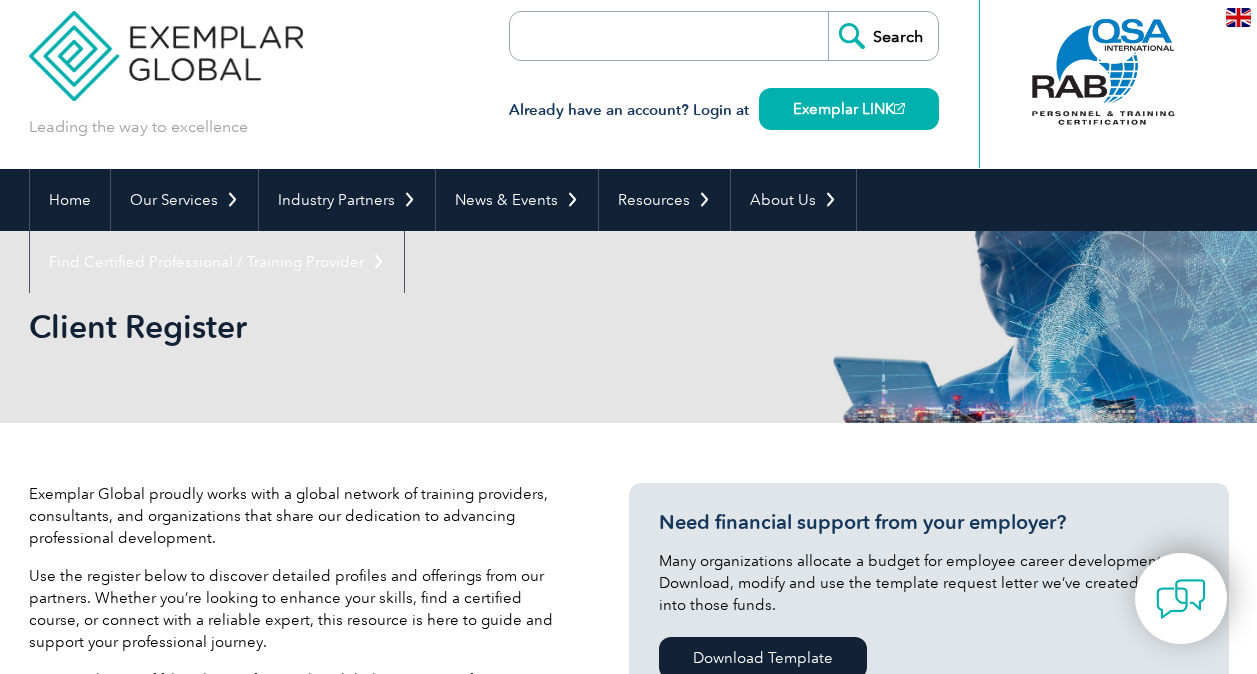 scroll, scrollTop: 0, scrollLeft: 0, axis: both 